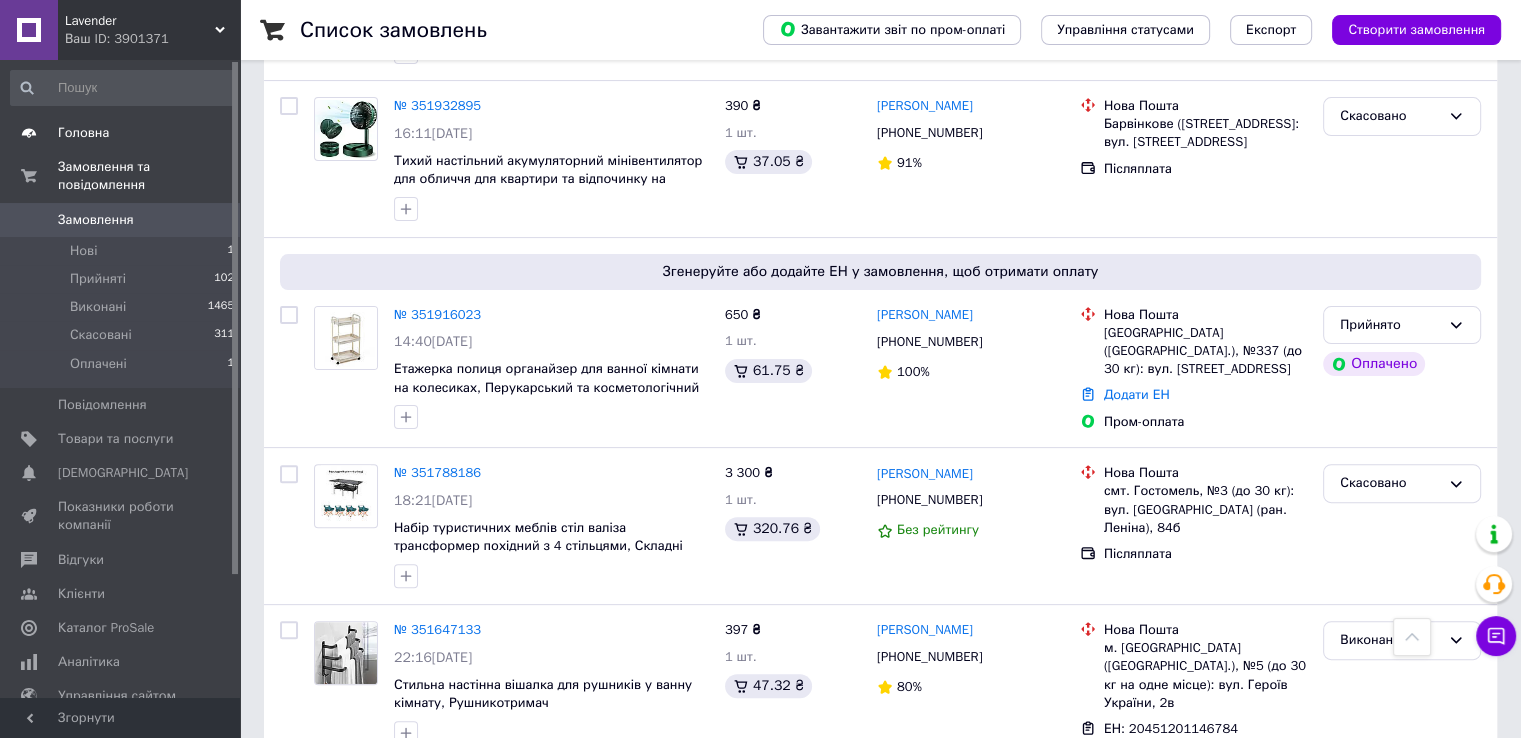 scroll, scrollTop: 500, scrollLeft: 0, axis: vertical 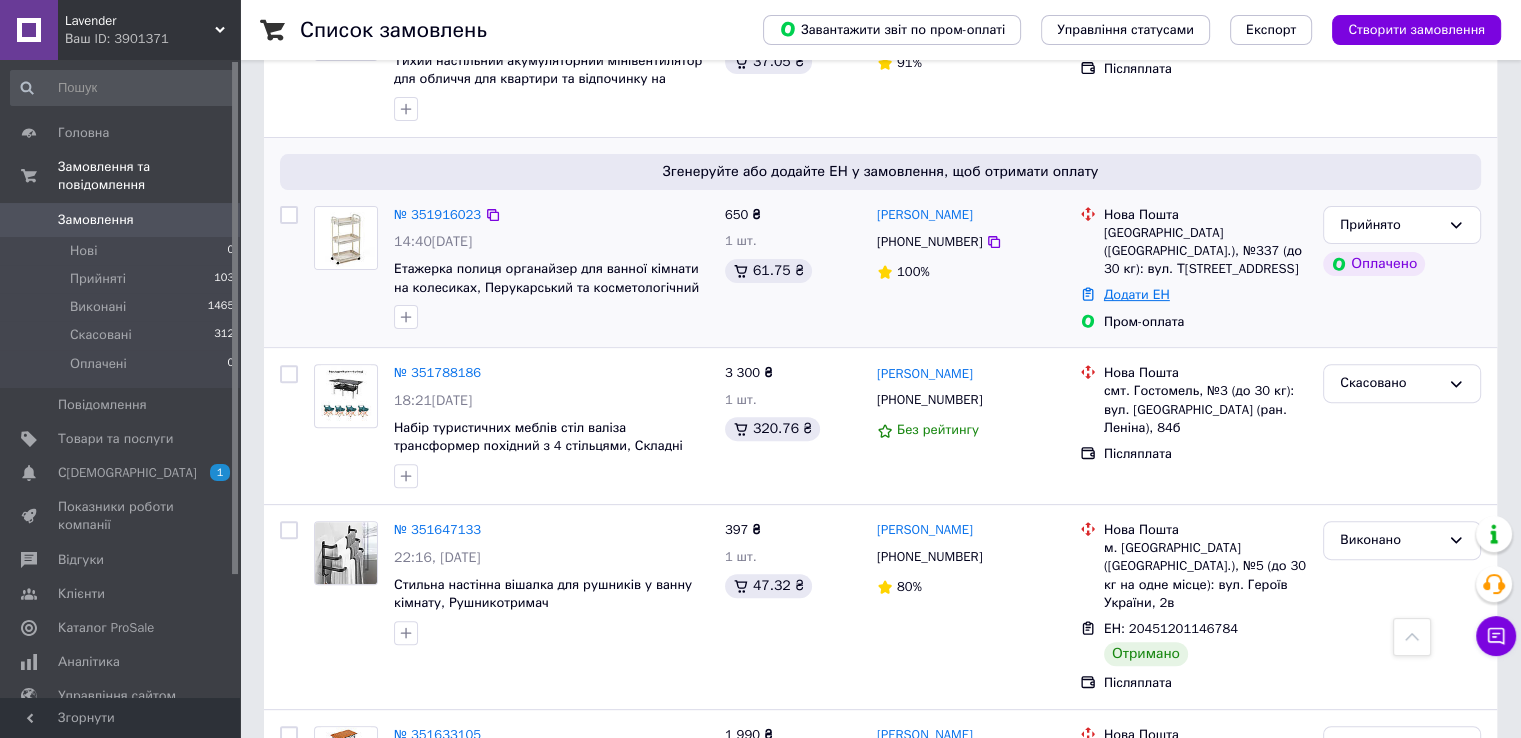 click on "Додати ЕН" at bounding box center [1137, 294] 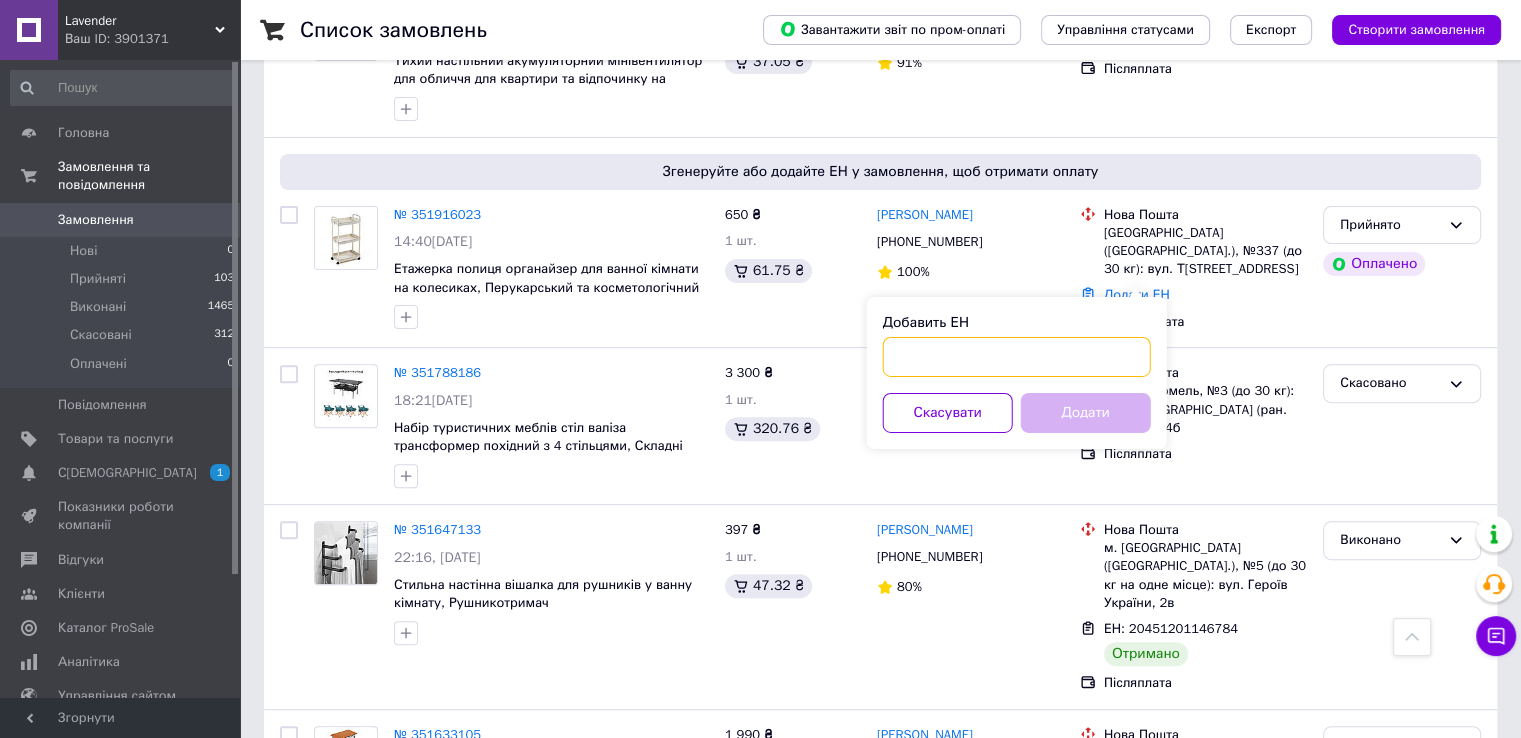 paste on "20451202487532	Владислава" 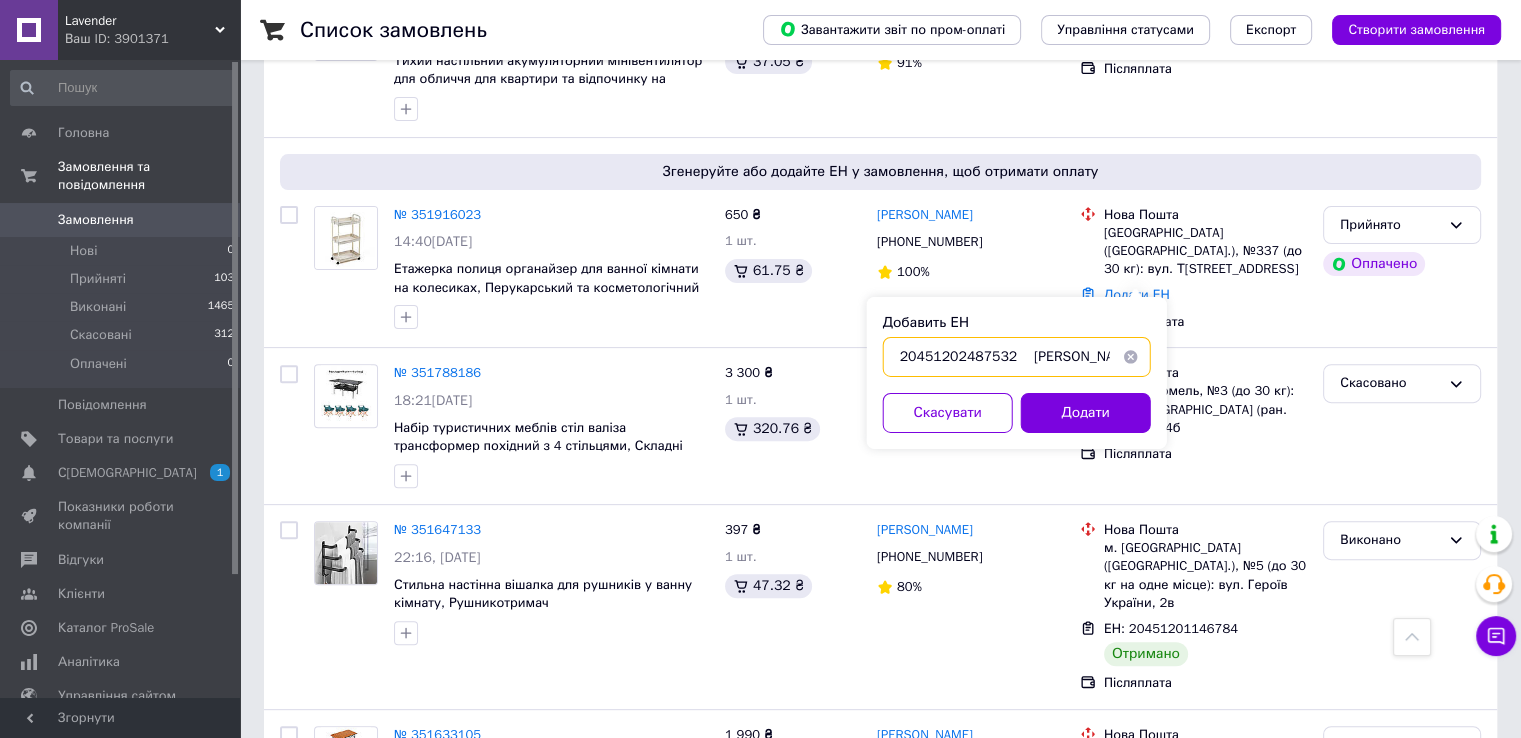 drag, startPoint x: 1015, startPoint y: 362, endPoint x: 1096, endPoint y: 352, distance: 81.61495 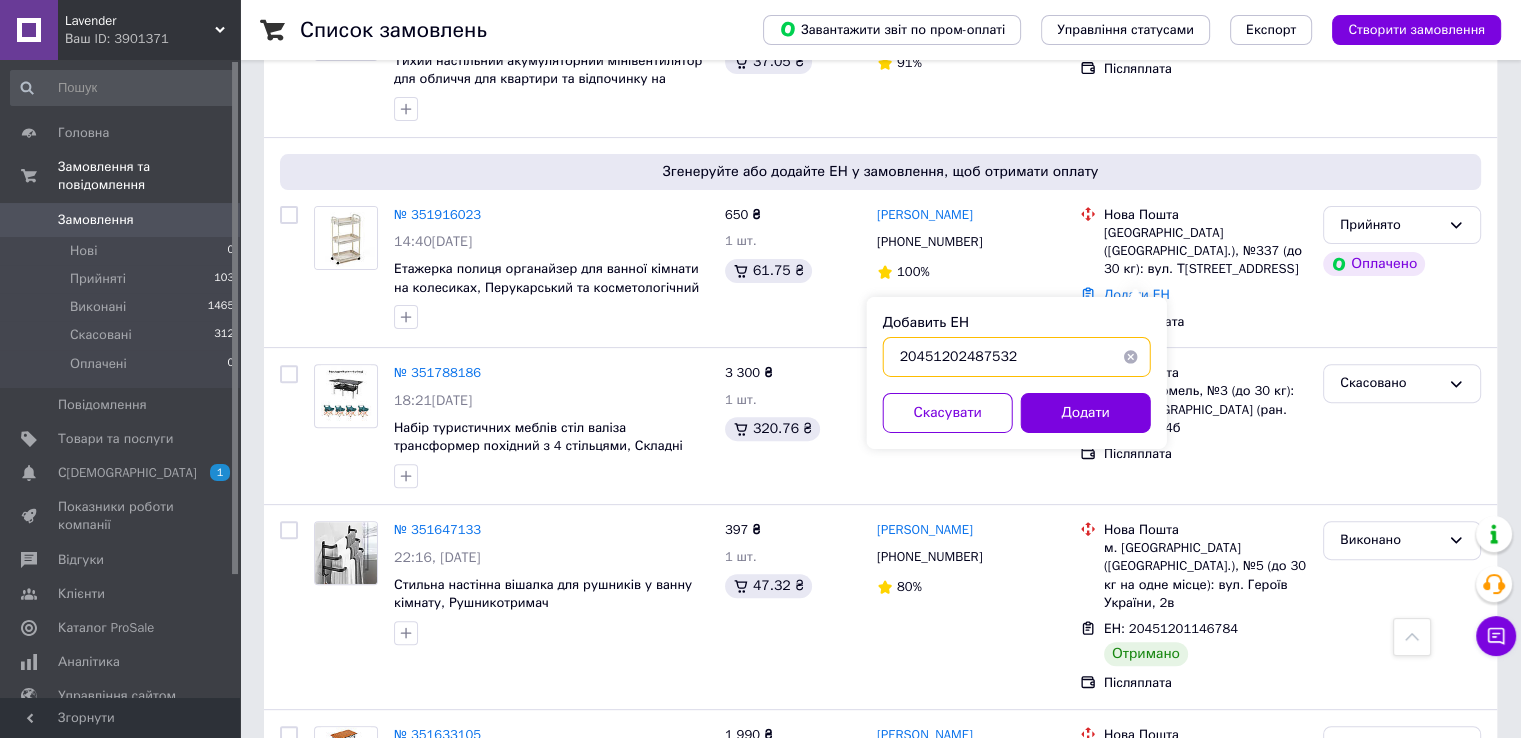 type on "2045120248753" 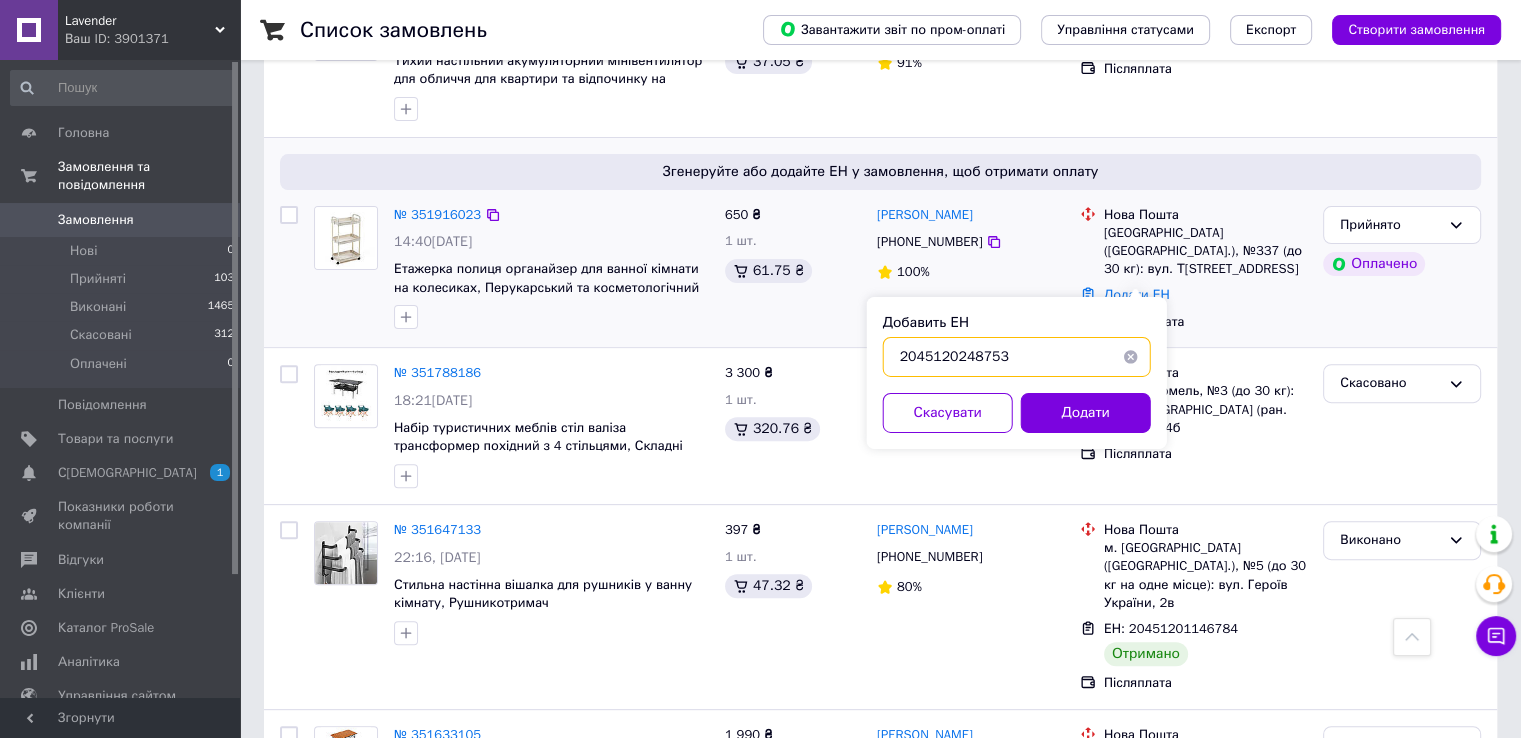 drag, startPoint x: 1004, startPoint y: 357, endPoint x: 850, endPoint y: 338, distance: 155.16765 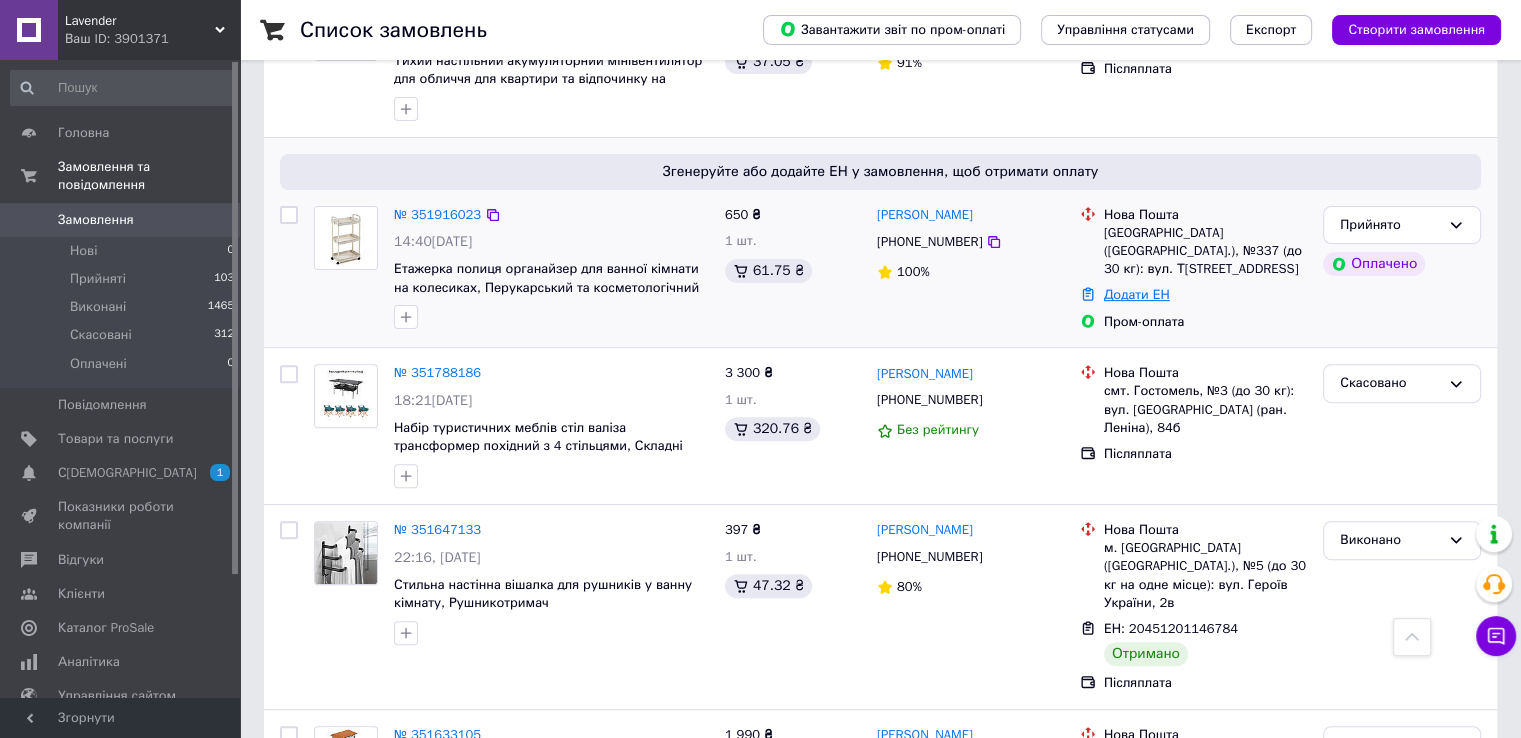 click on "Додати ЕН" at bounding box center (1137, 294) 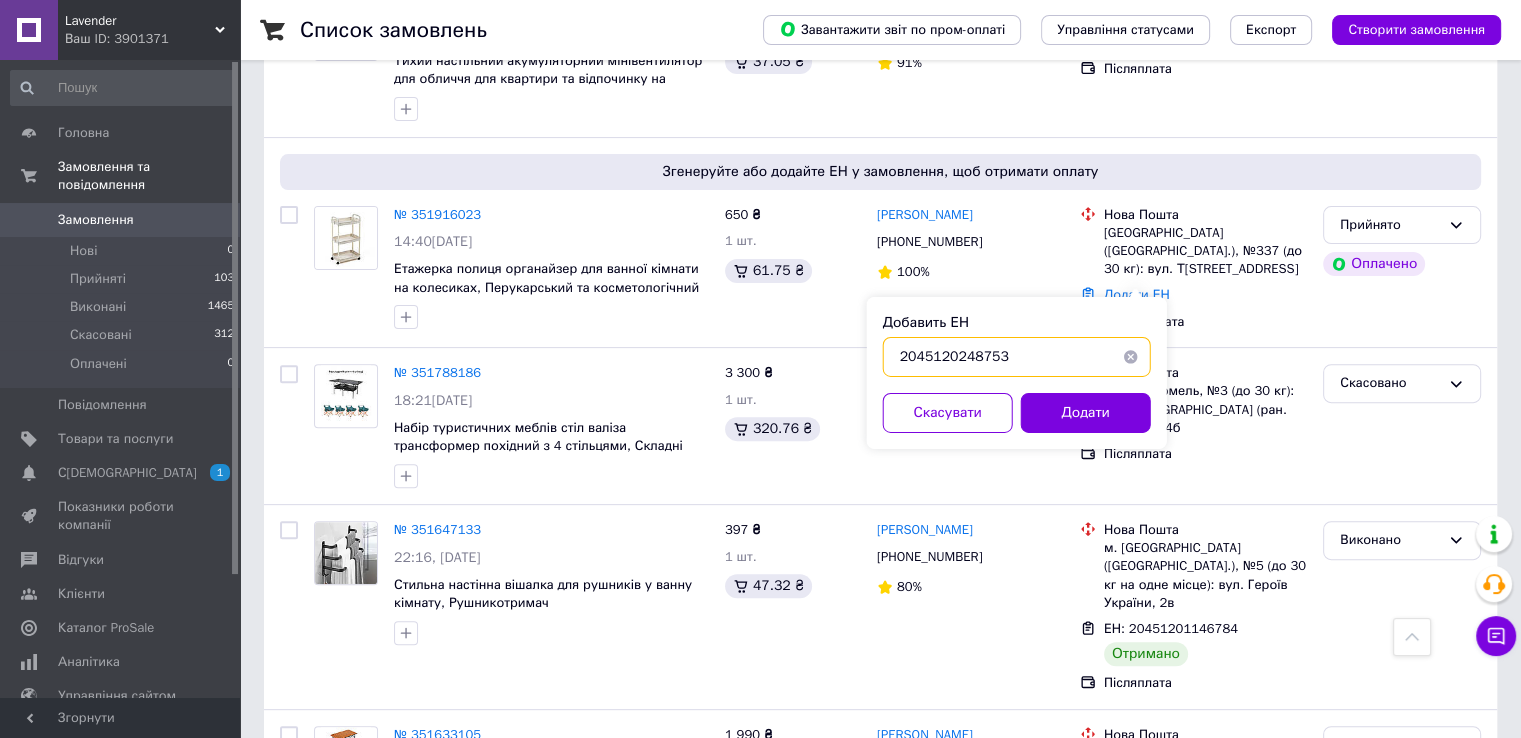click on "2045120248753" at bounding box center [1017, 357] 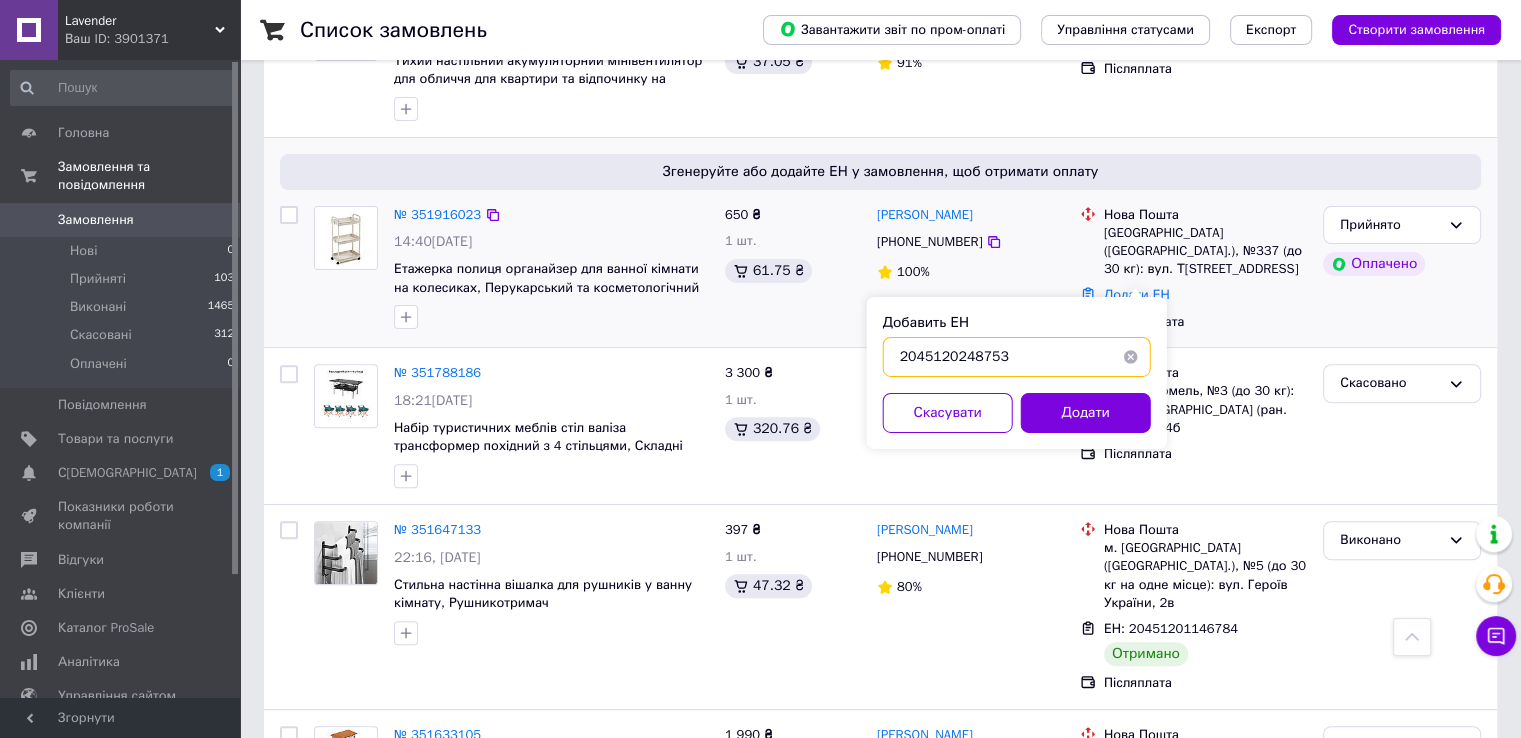 drag, startPoint x: 888, startPoint y: 325, endPoint x: 852, endPoint y: 321, distance: 36.221542 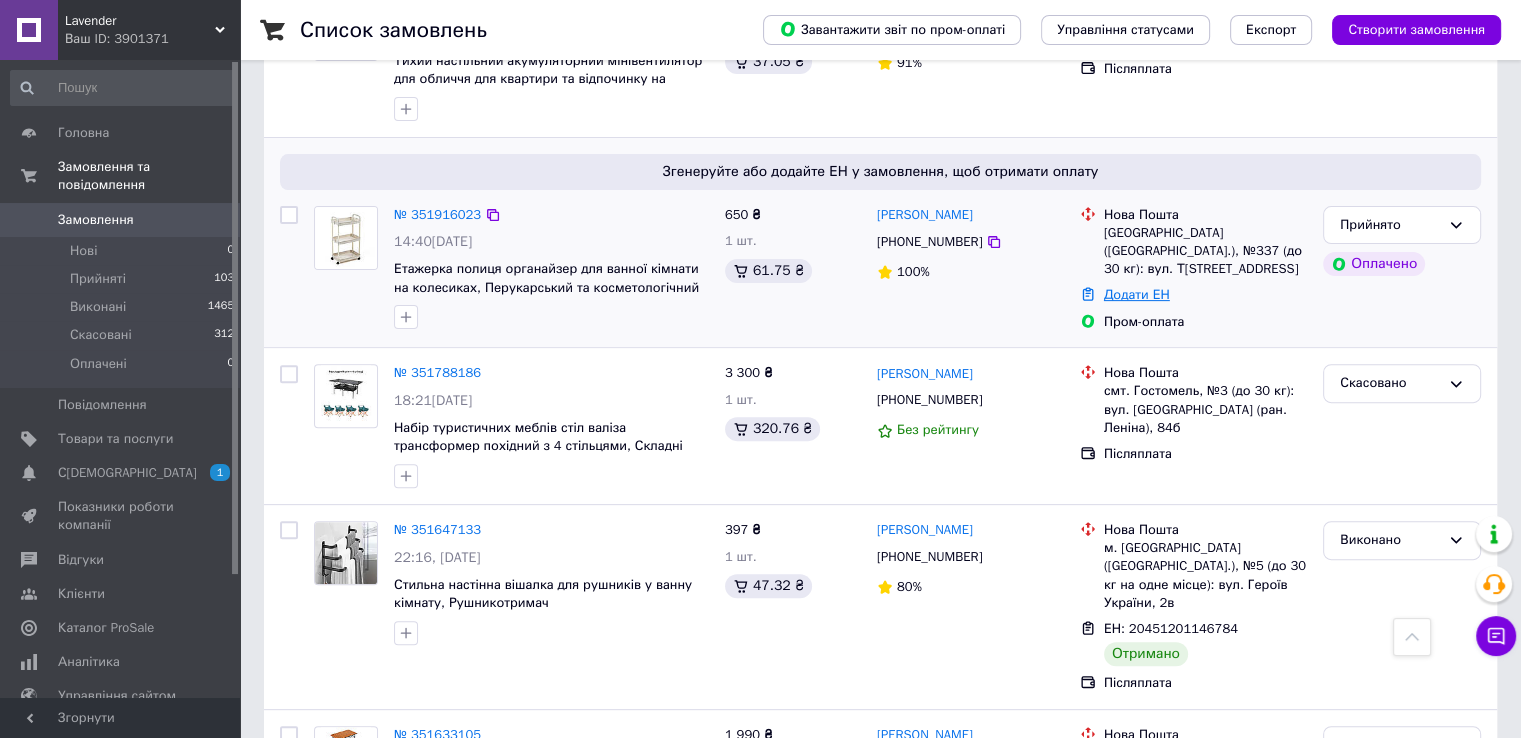 drag, startPoint x: 1141, startPoint y: 285, endPoint x: 1139, endPoint y: 273, distance: 12.165525 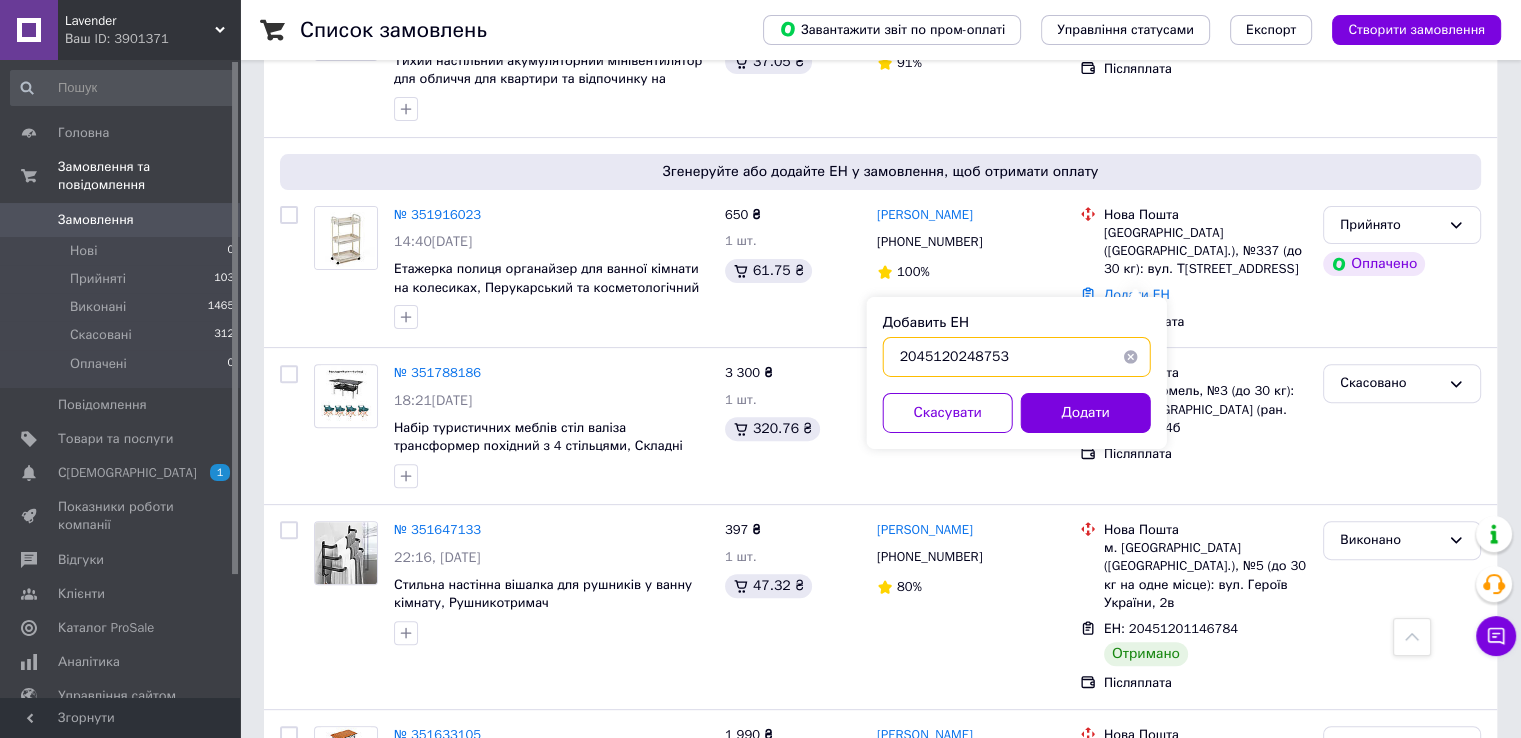 drag, startPoint x: 891, startPoint y: 356, endPoint x: 1001, endPoint y: 351, distance: 110.11358 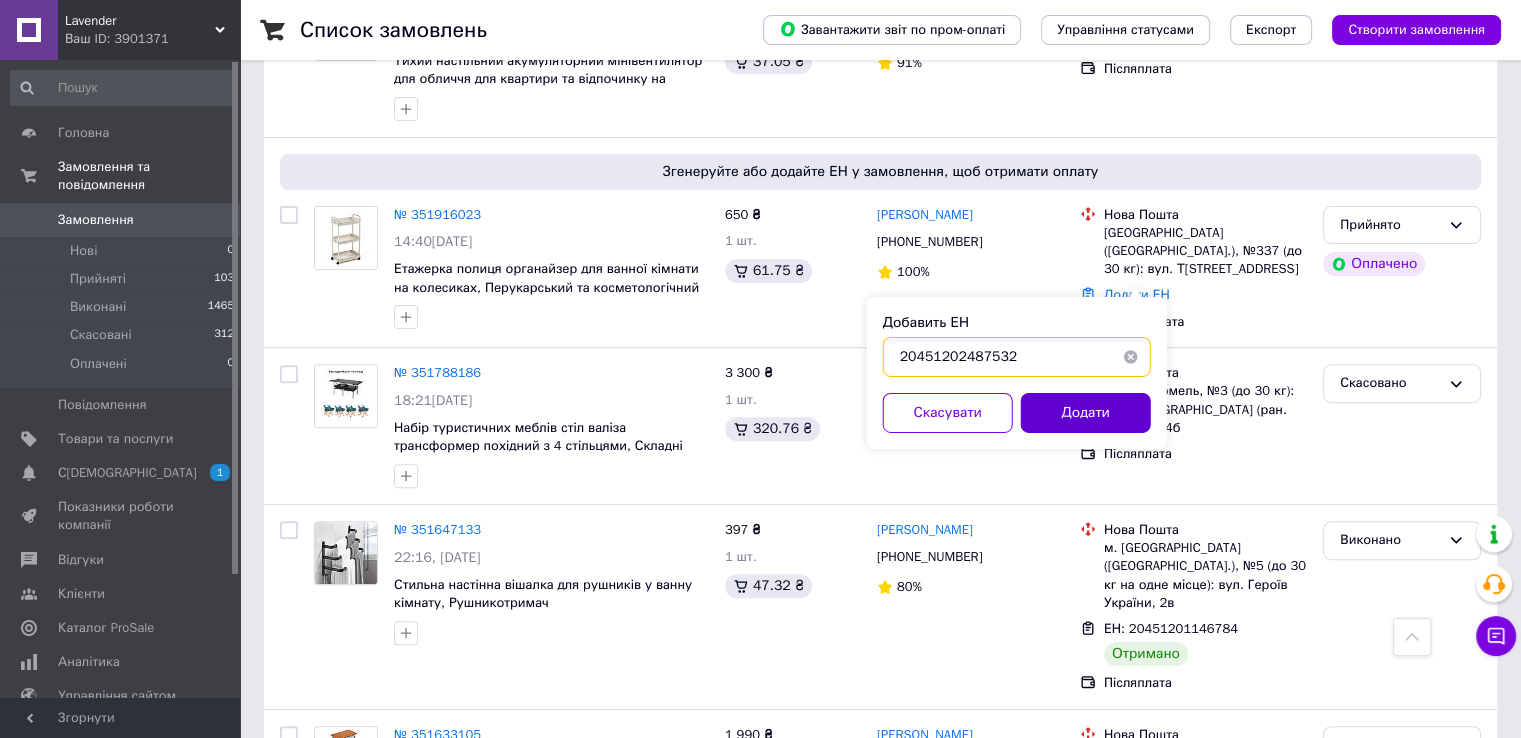 type on "20451202487532" 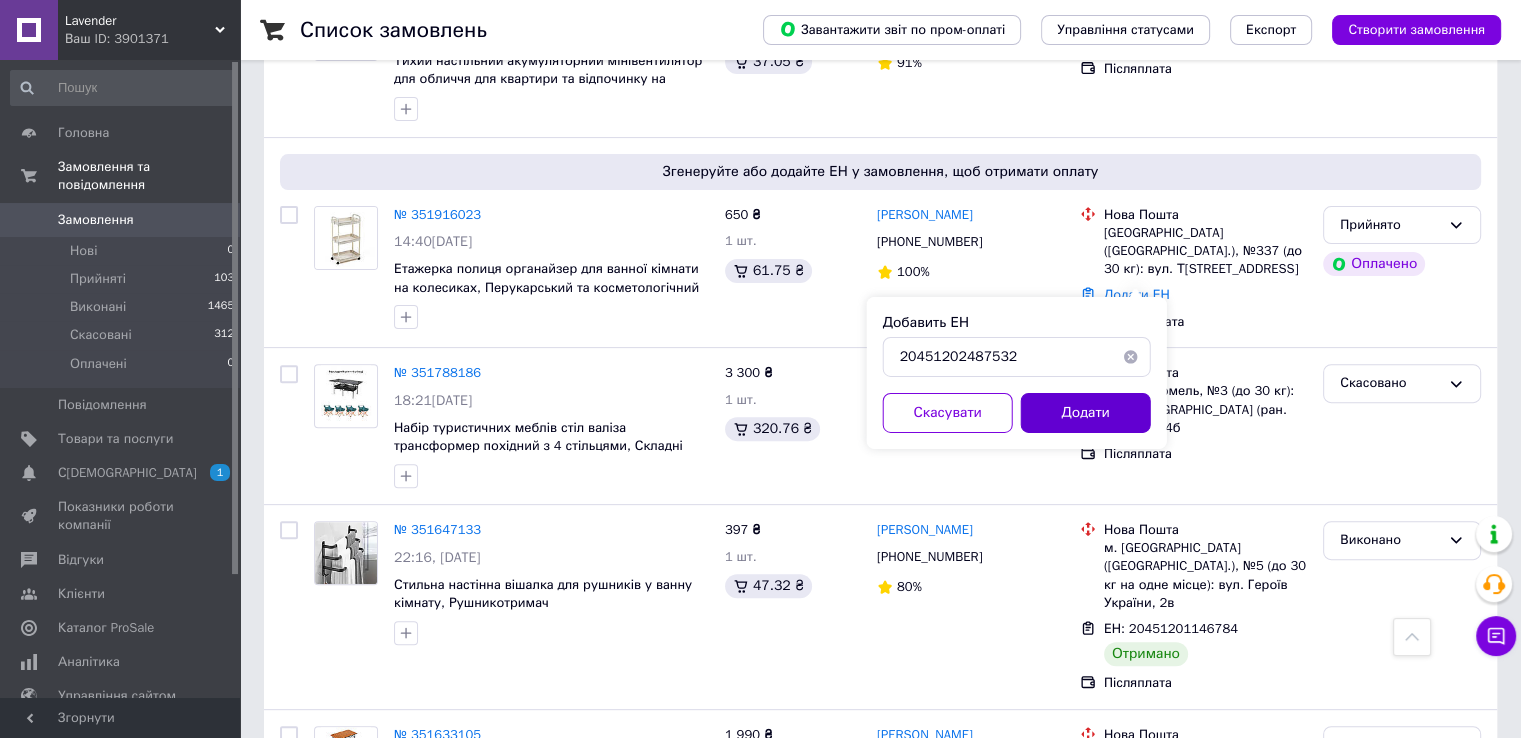 click on "Додати" at bounding box center (1086, 413) 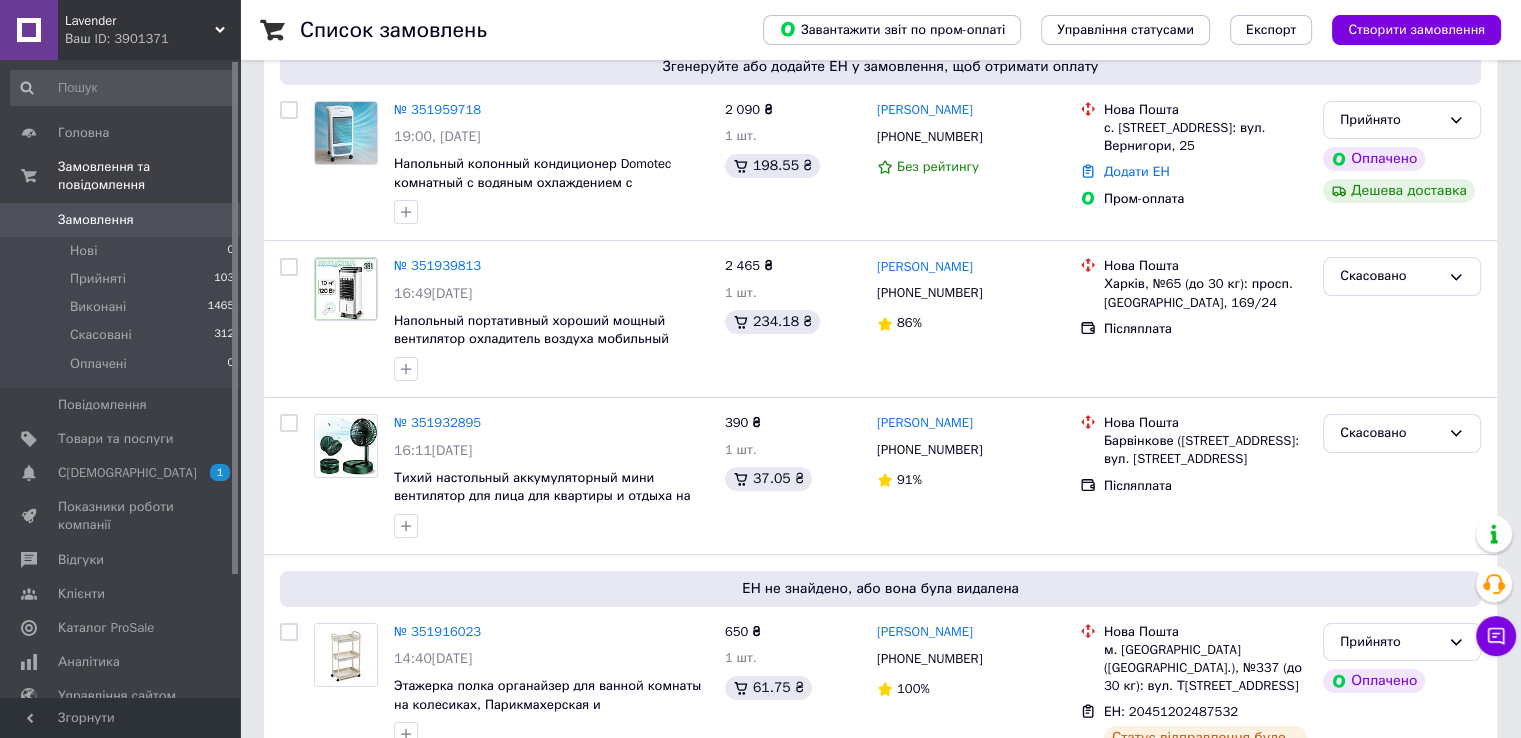 scroll, scrollTop: 0, scrollLeft: 0, axis: both 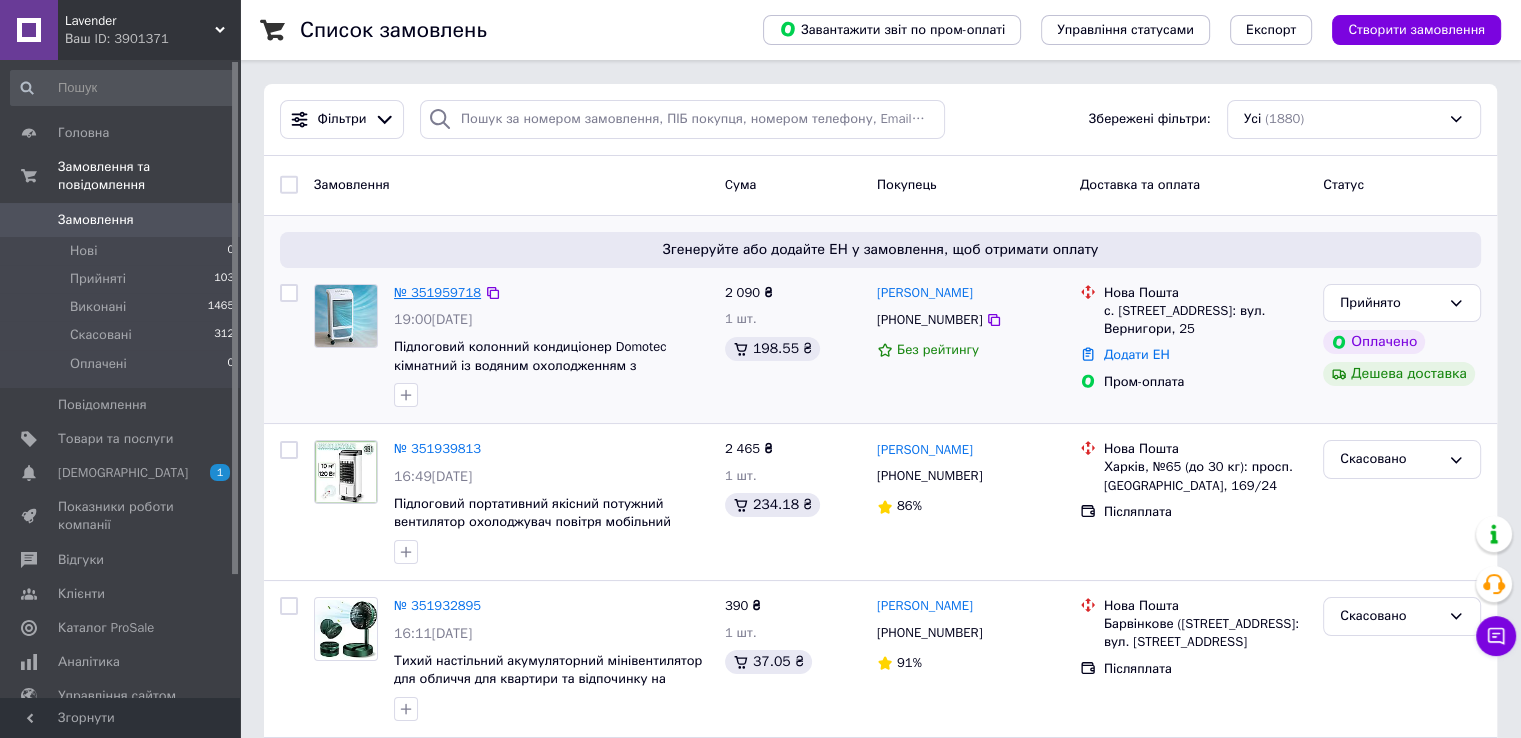 click on "№ 351959718" at bounding box center [437, 292] 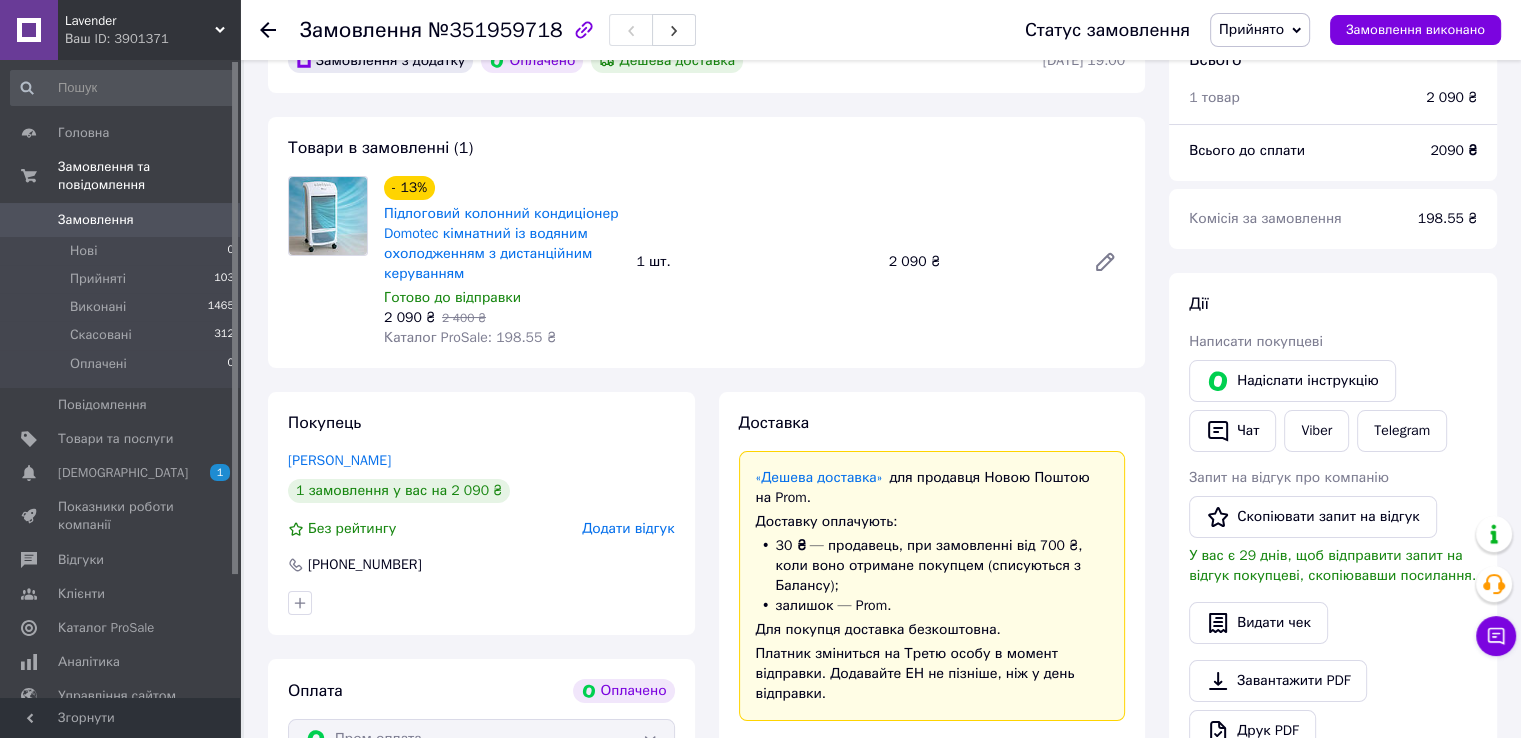 scroll, scrollTop: 294, scrollLeft: 0, axis: vertical 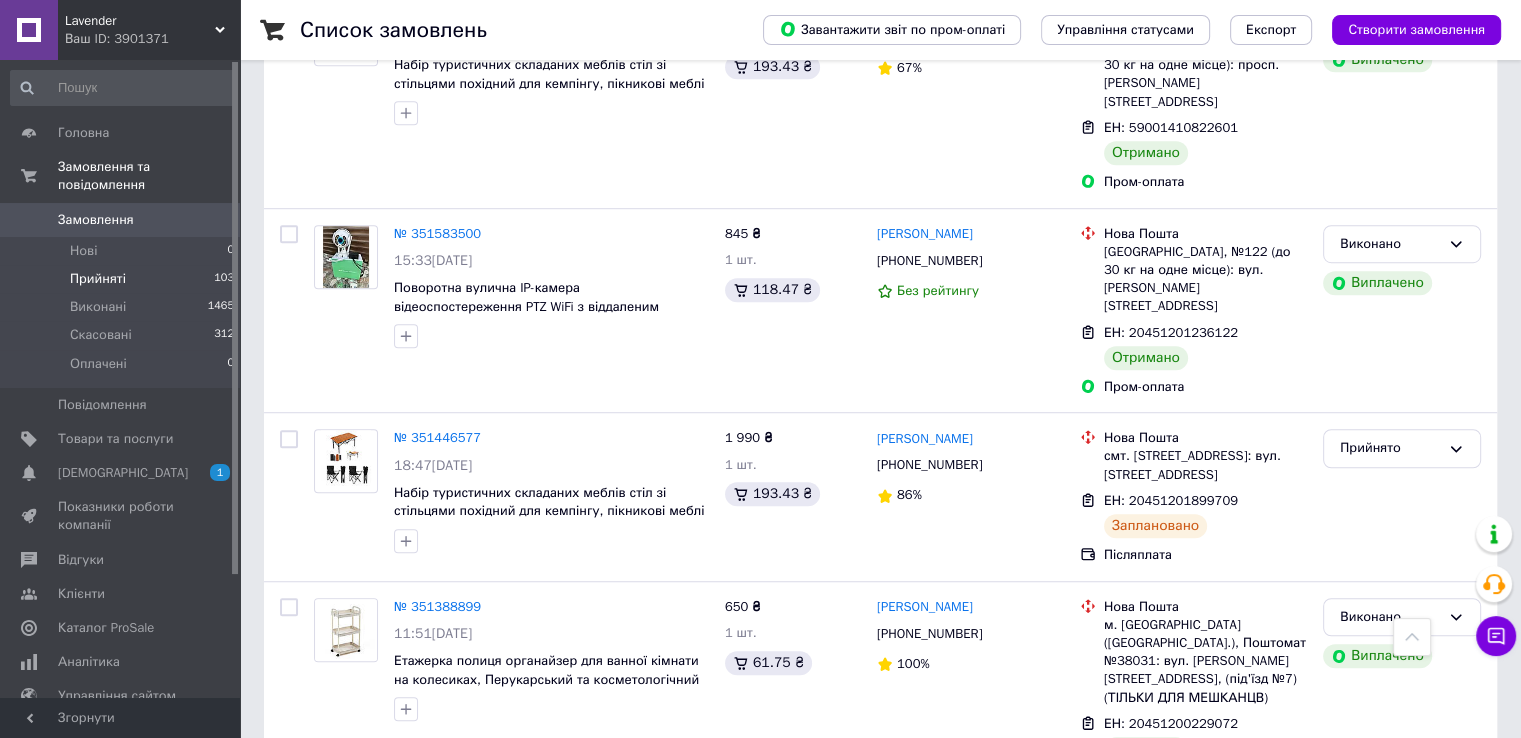 click on "Прийняті" at bounding box center [98, 279] 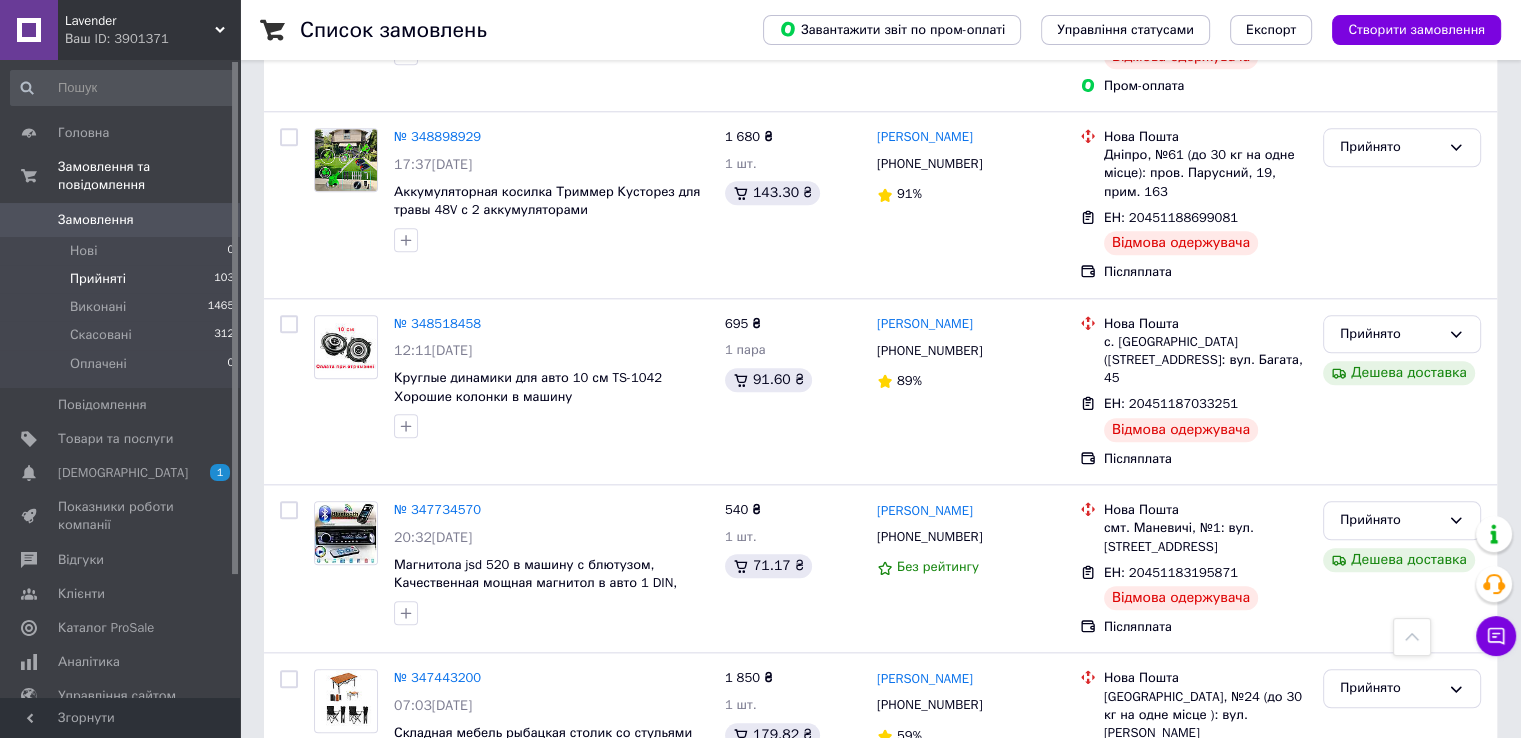 scroll, scrollTop: 2400, scrollLeft: 0, axis: vertical 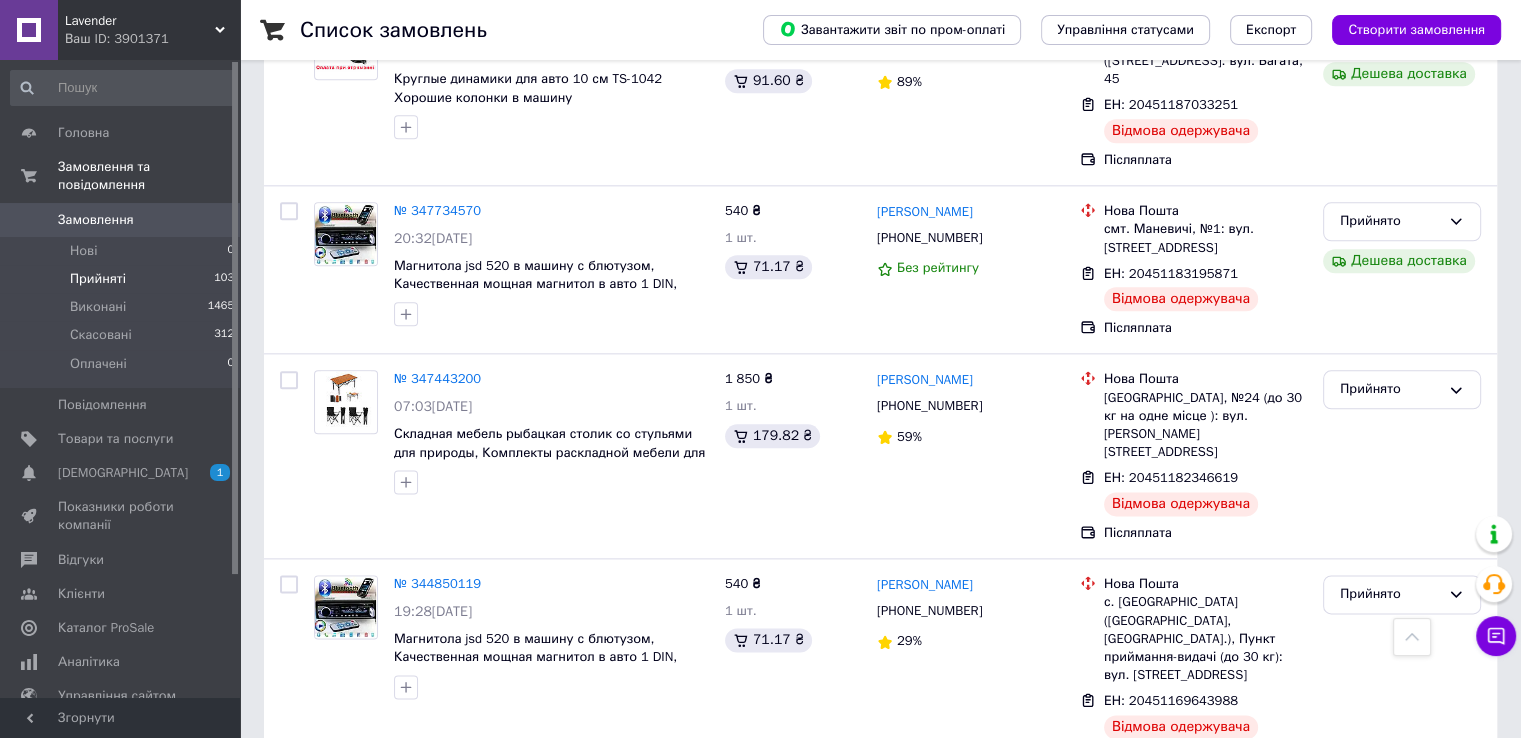 click on "Замовлення" at bounding box center [121, 220] 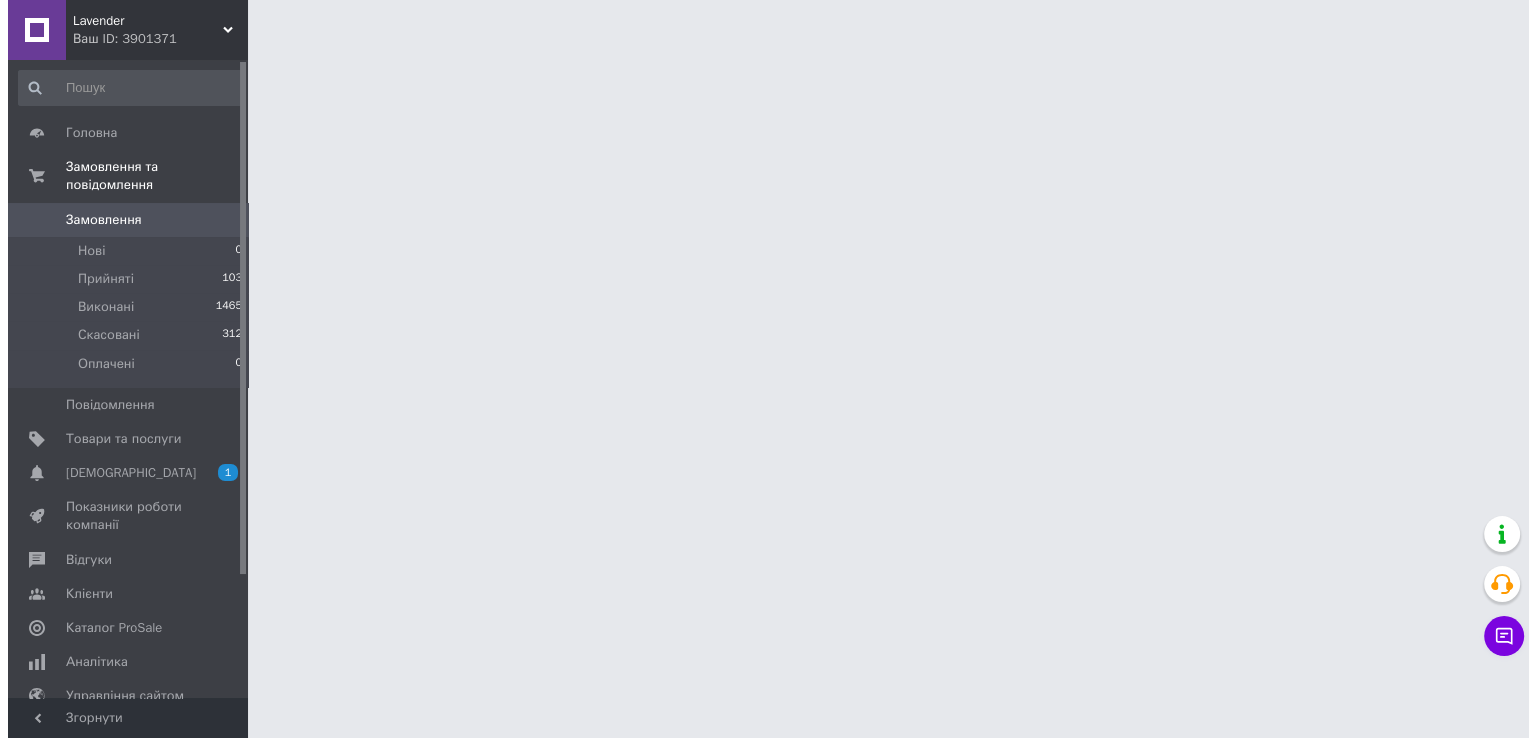 scroll, scrollTop: 0, scrollLeft: 0, axis: both 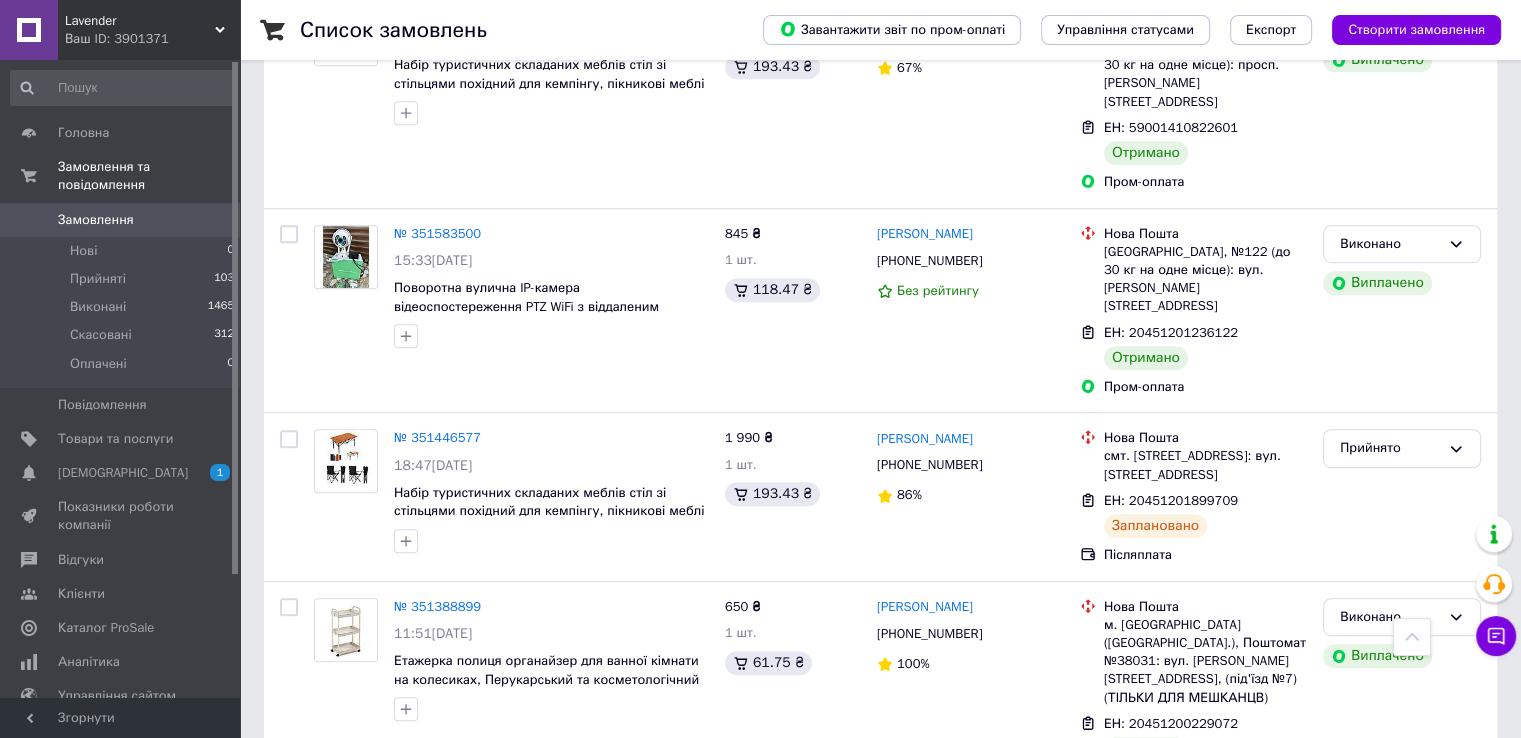 click on "Замовлення" at bounding box center [96, 220] 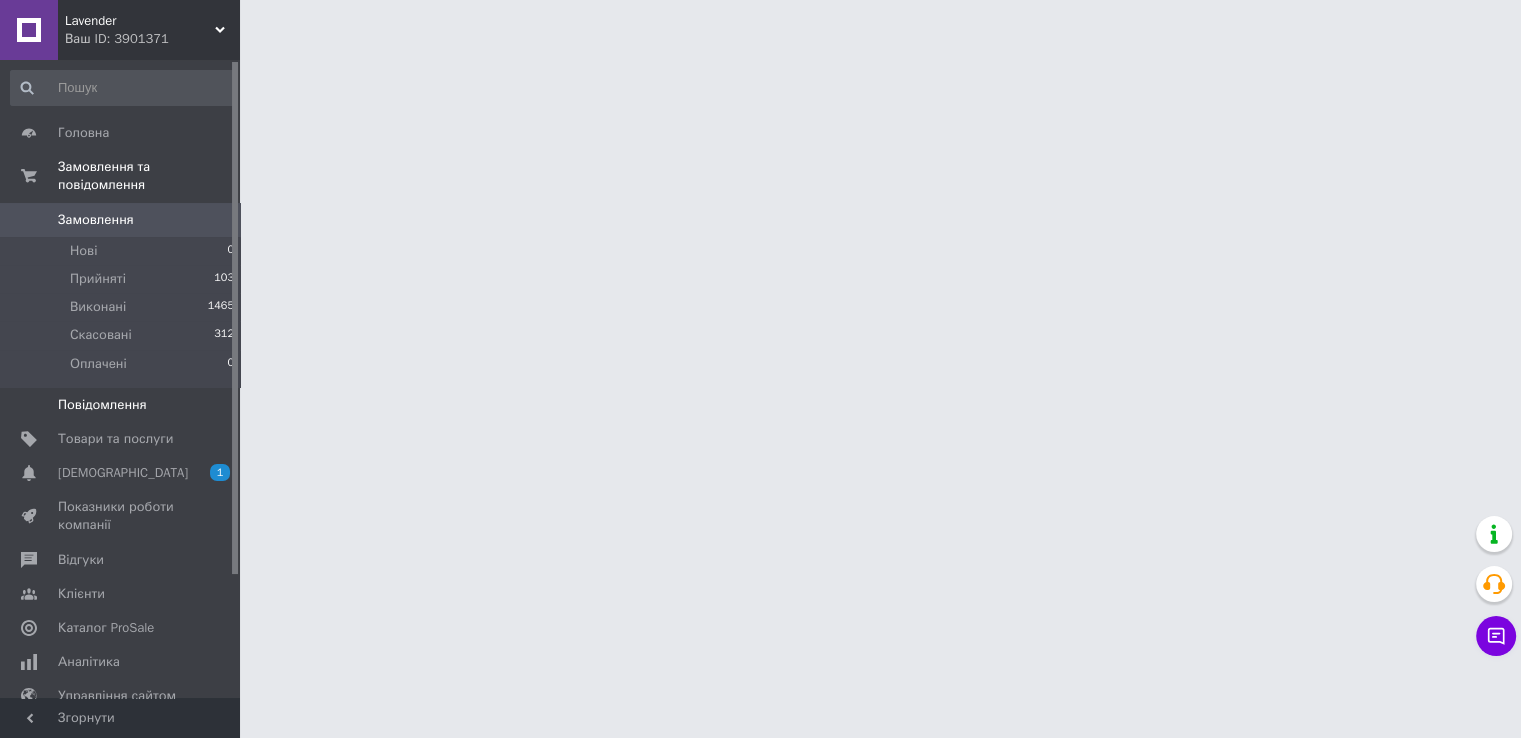 scroll, scrollTop: 0, scrollLeft: 0, axis: both 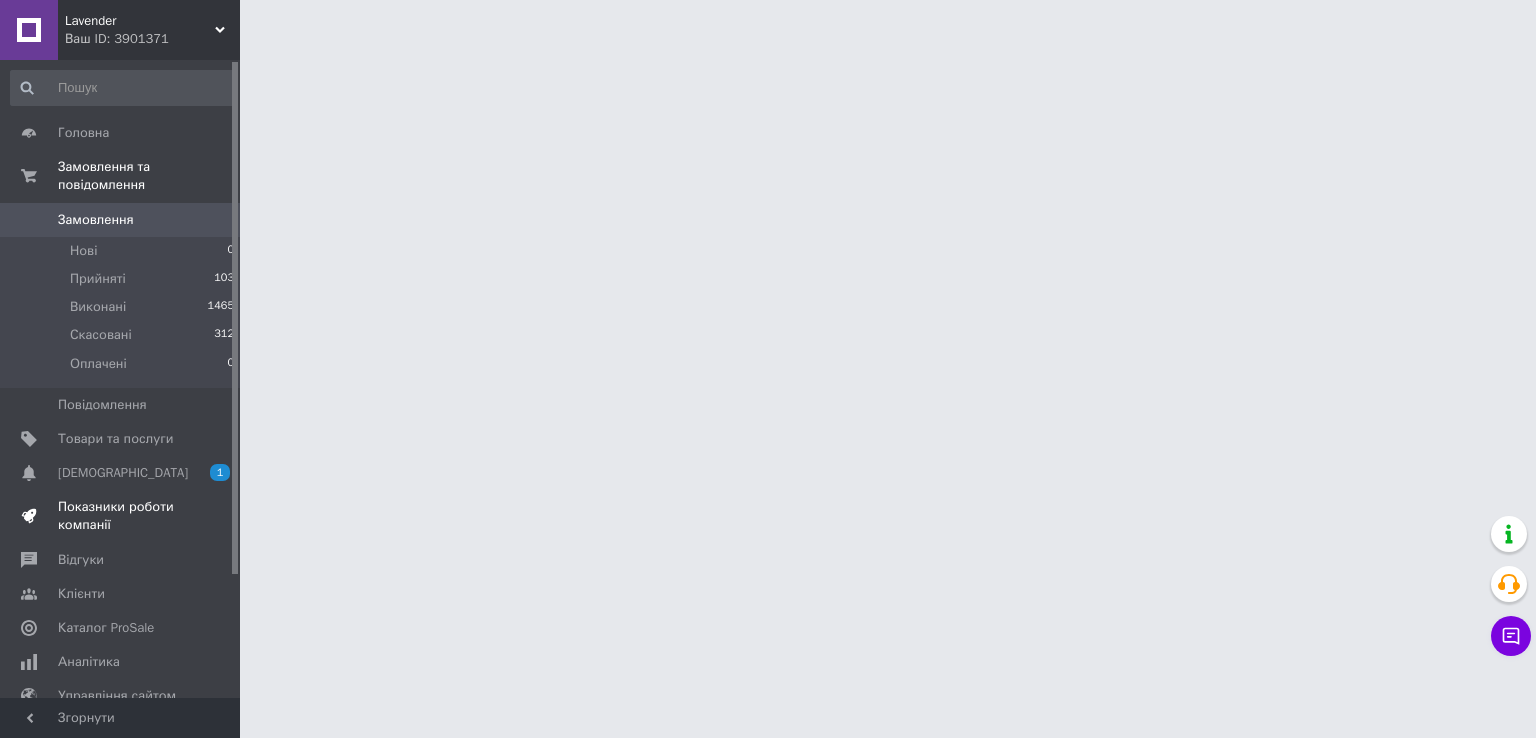 click on "Показники роботи компанії" at bounding box center [121, 516] 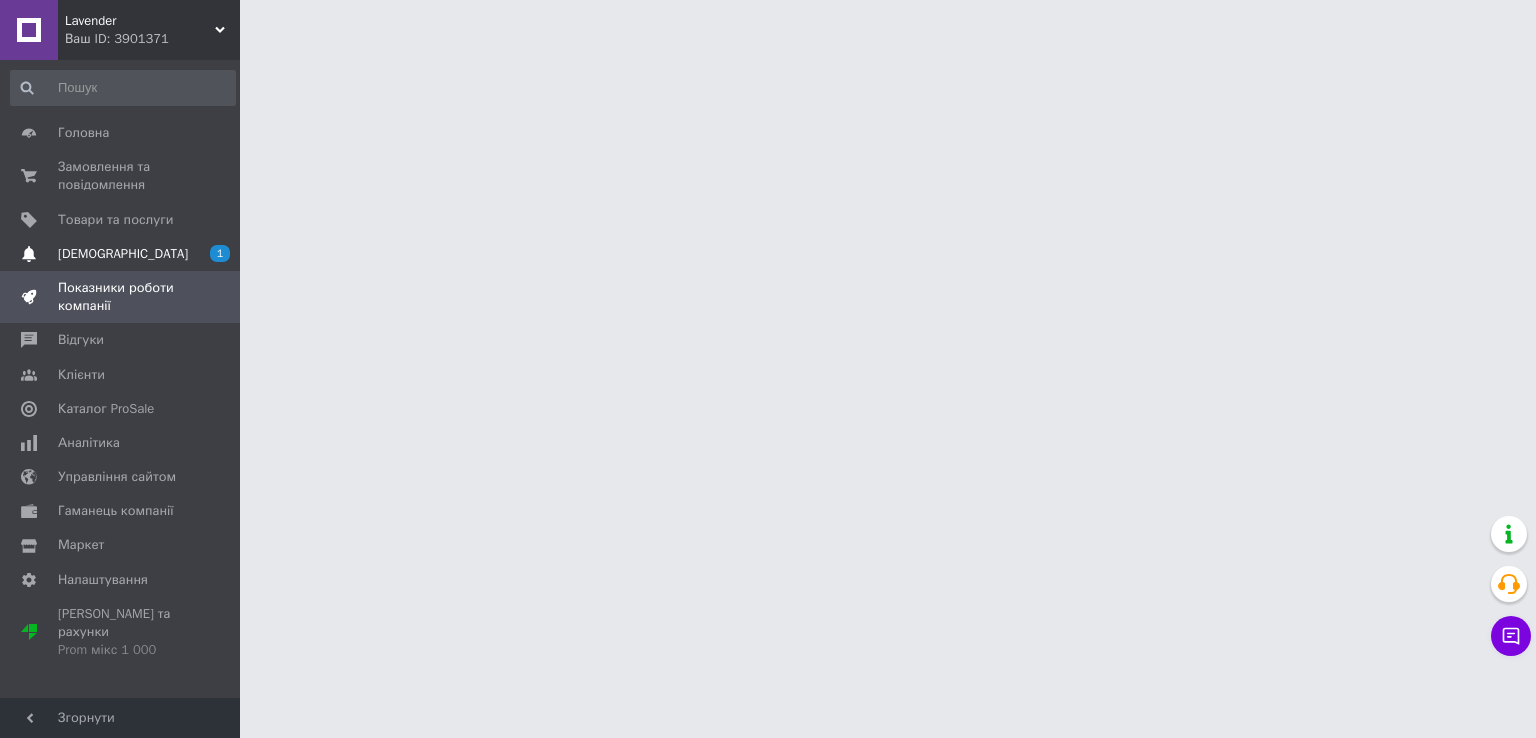 click on "[DEMOGRAPHIC_DATA]" at bounding box center (121, 254) 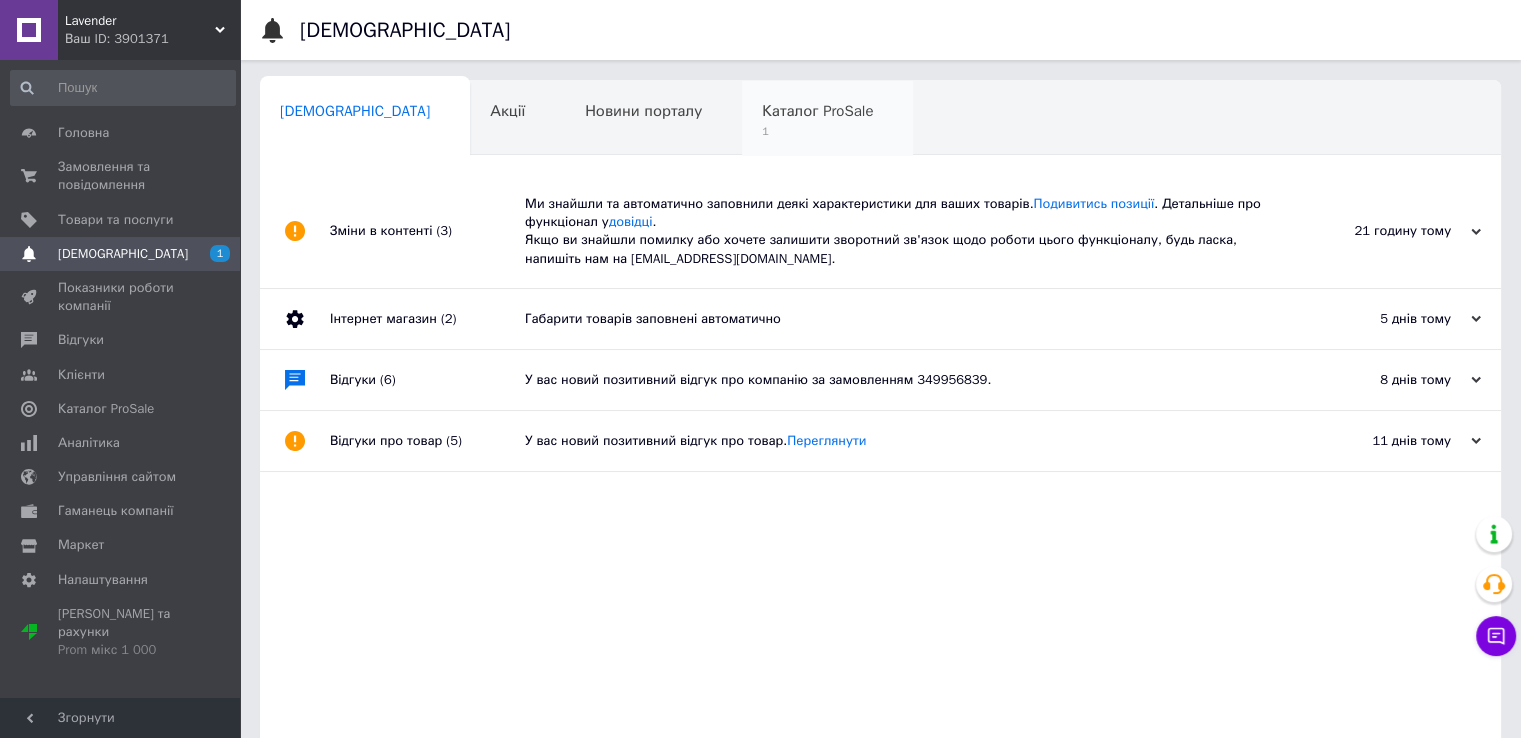 click on "Каталог ProSale 1" at bounding box center [827, 119] 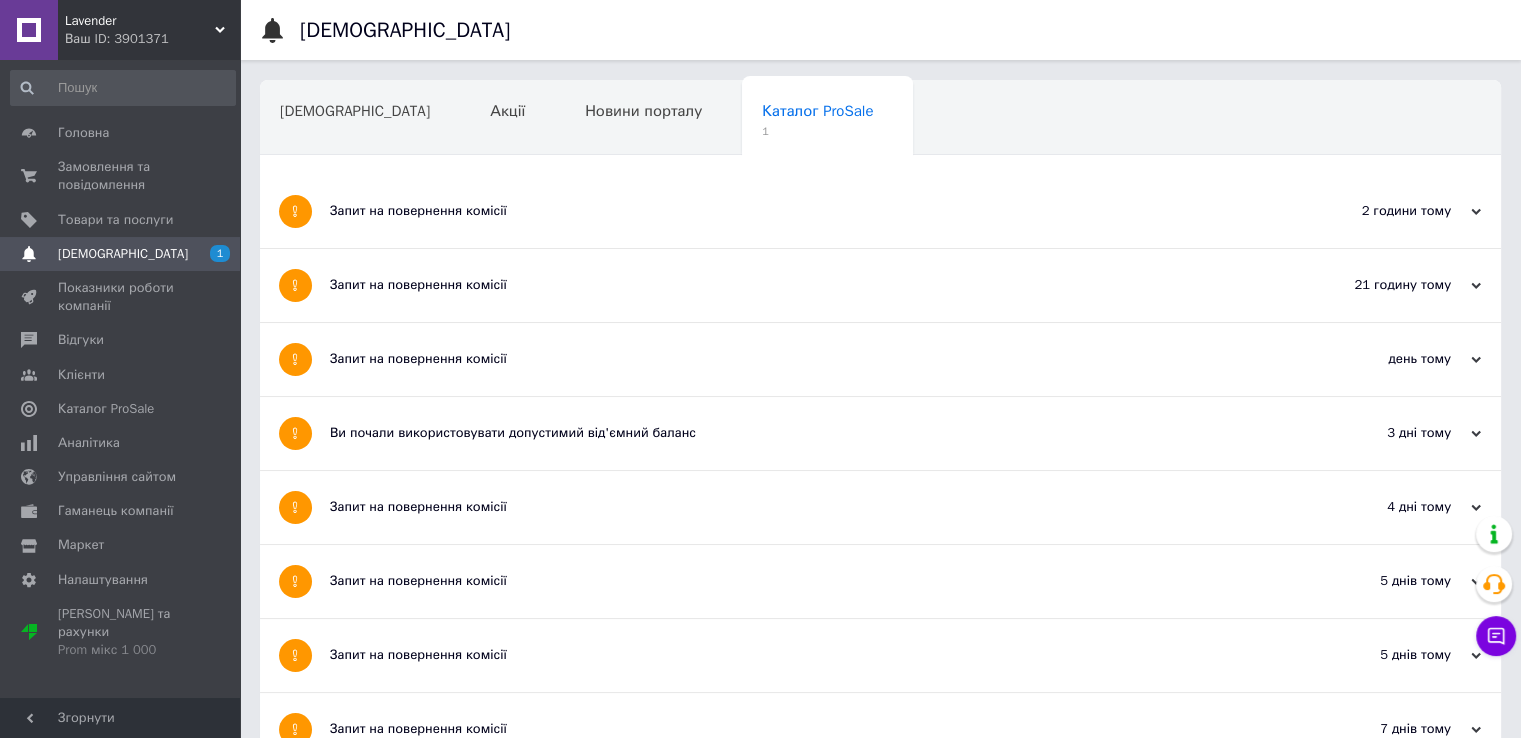 click on "Новини порталу" at bounding box center (643, 111) 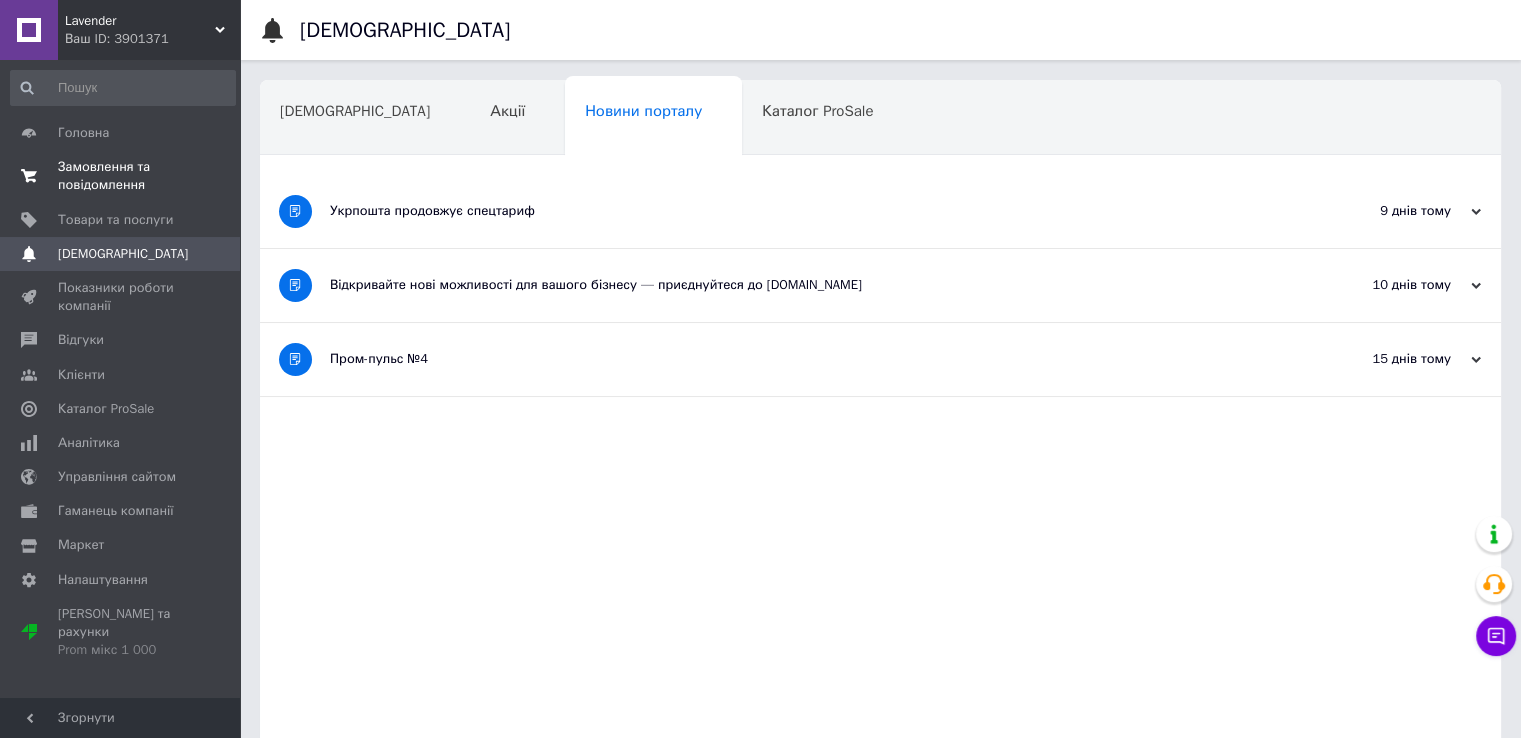 click on "Замовлення та повідомлення" at bounding box center (121, 176) 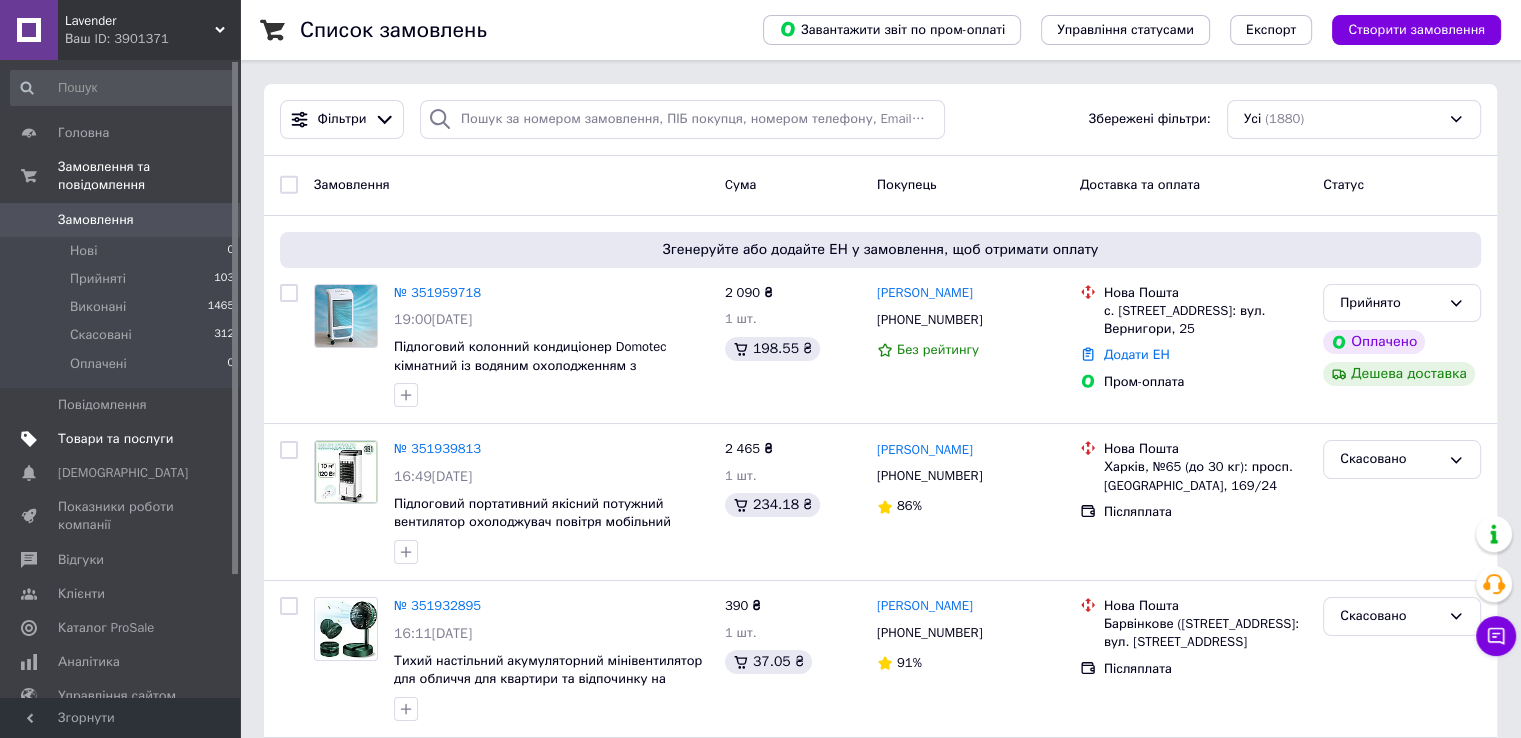 click on "Товари та послуги" at bounding box center (115, 439) 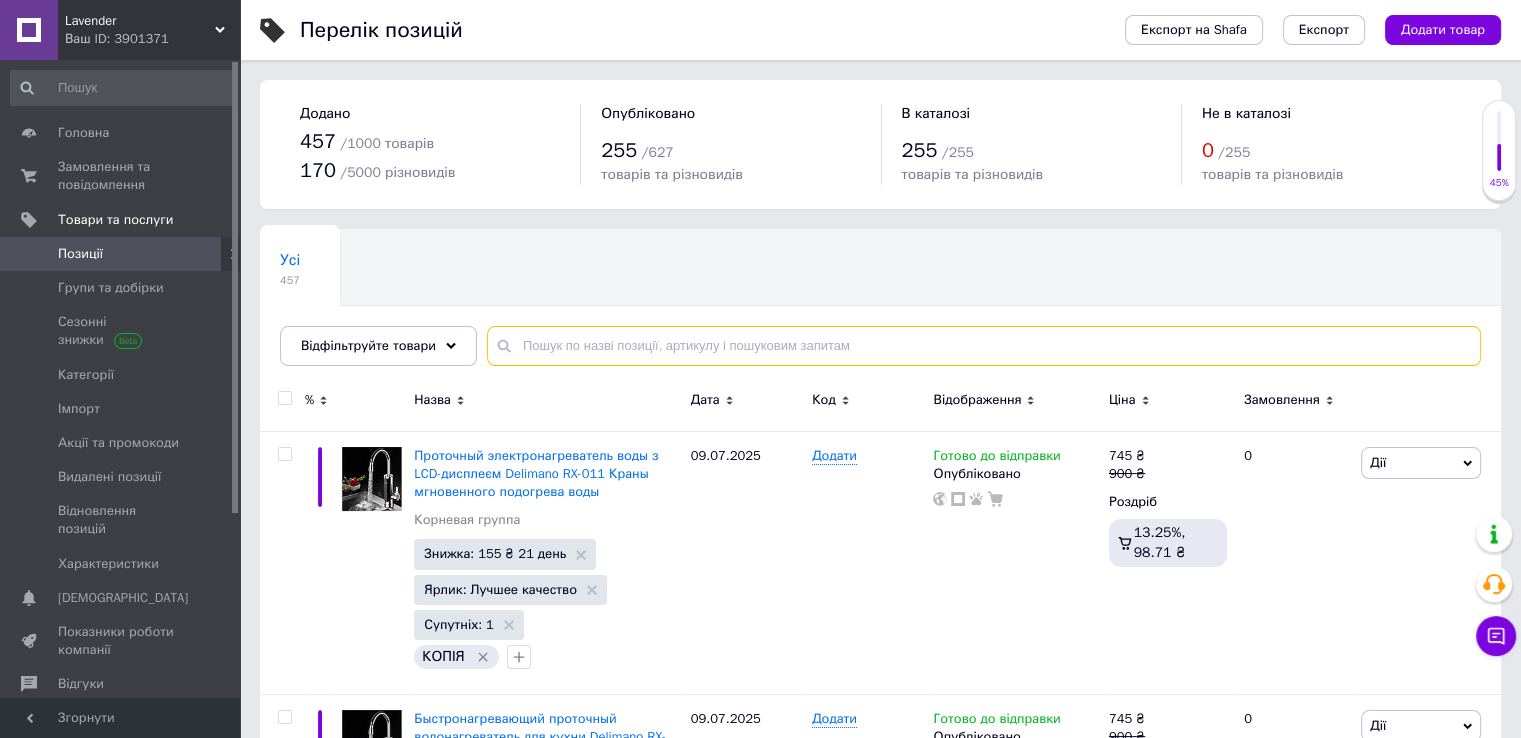 click at bounding box center (984, 346) 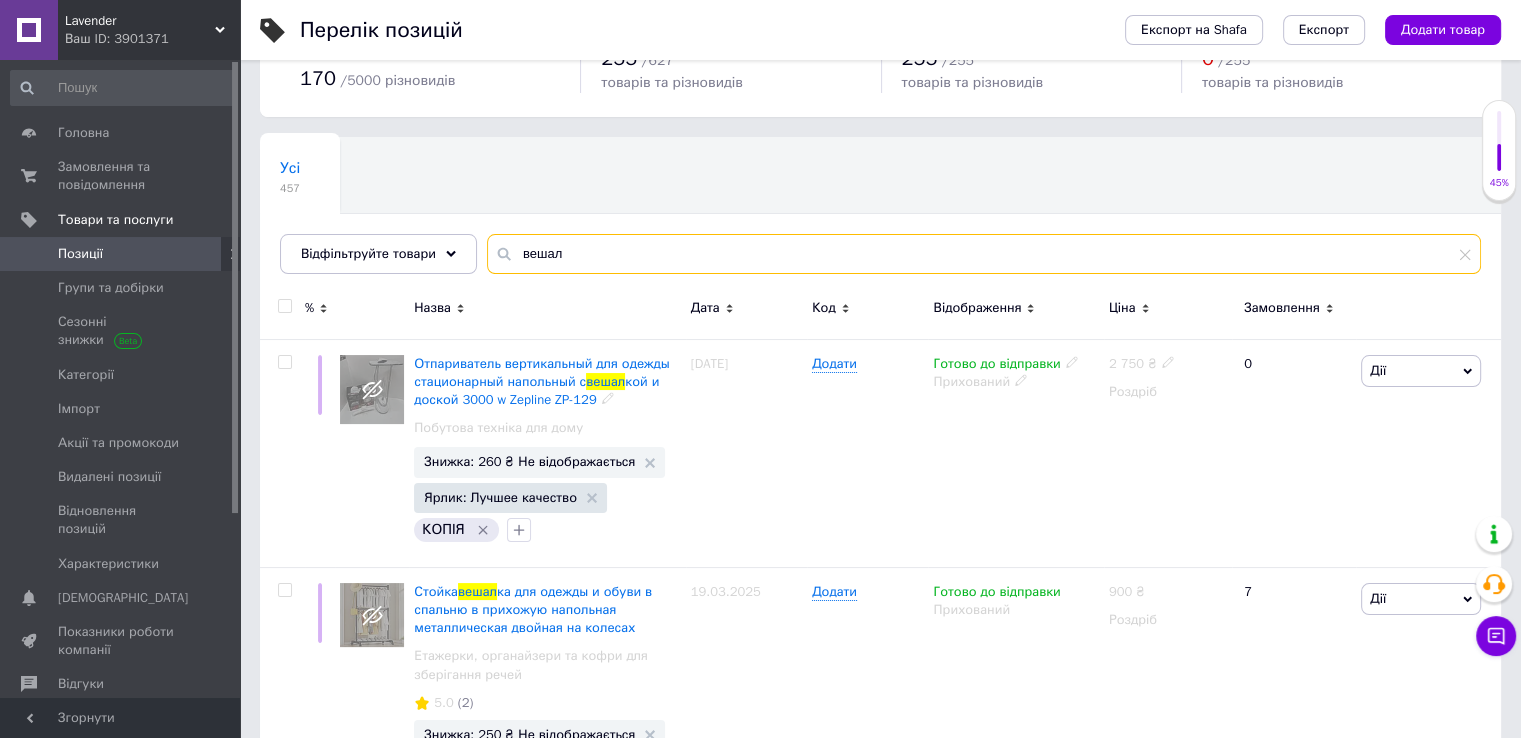 scroll, scrollTop: 0, scrollLeft: 0, axis: both 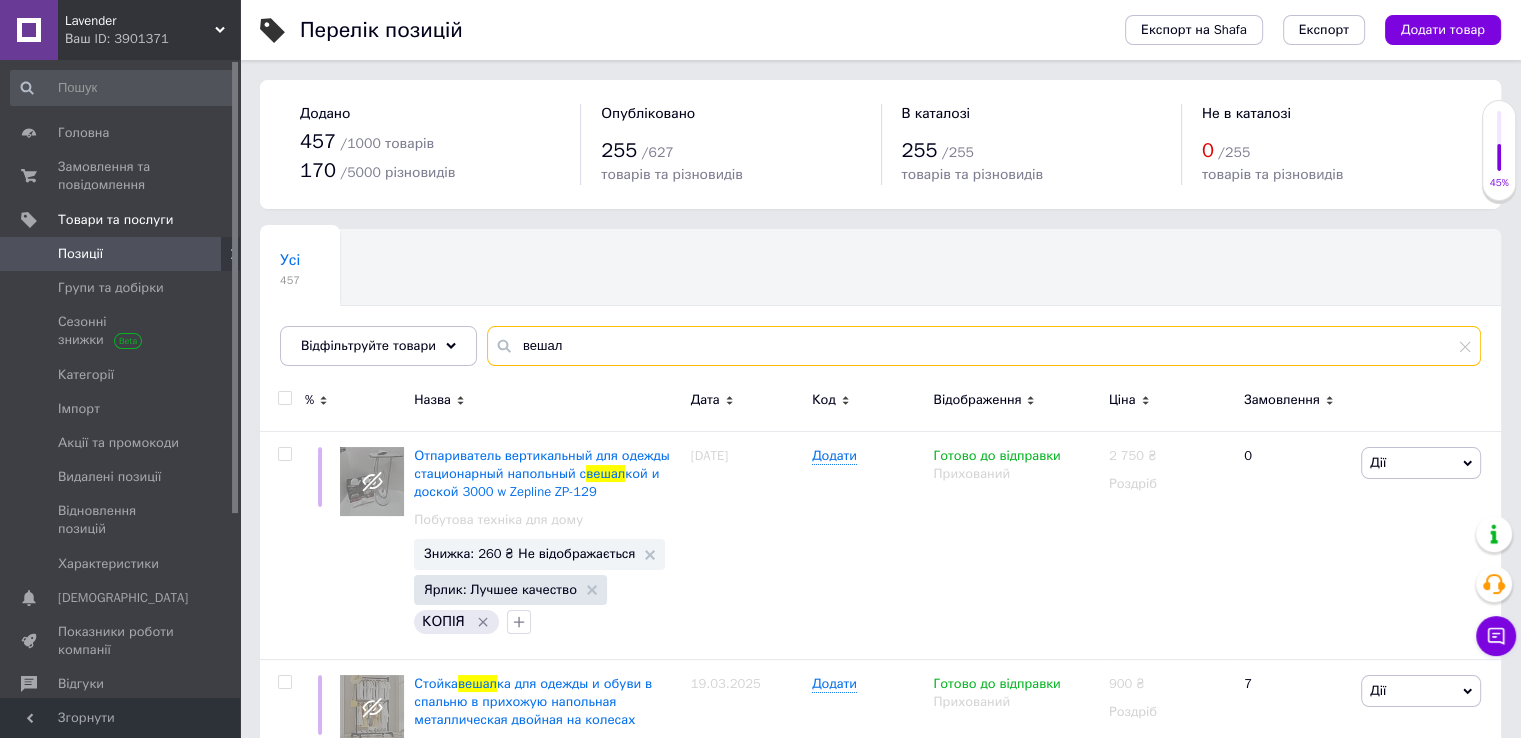 type on "вешал" 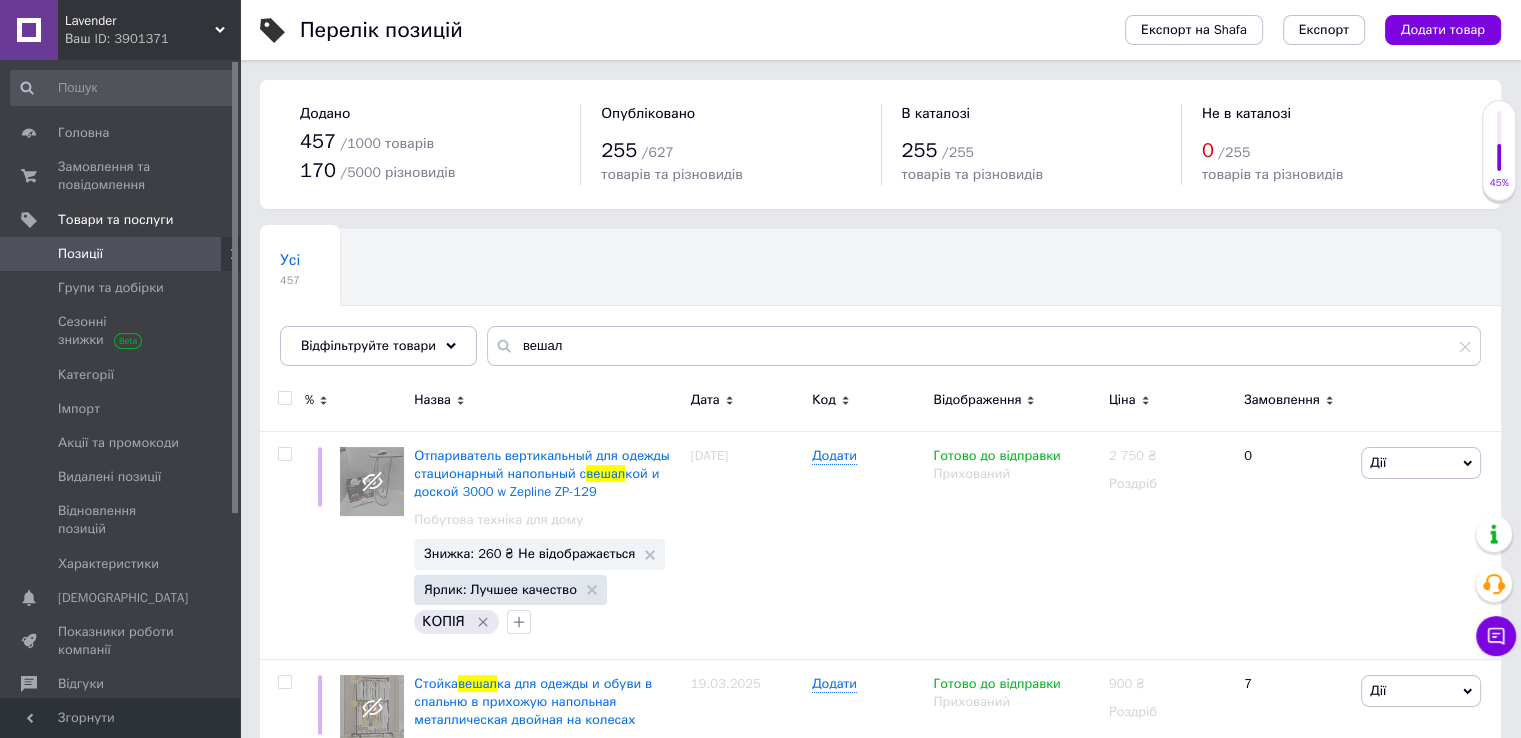 click on "Позиції" at bounding box center [123, 254] 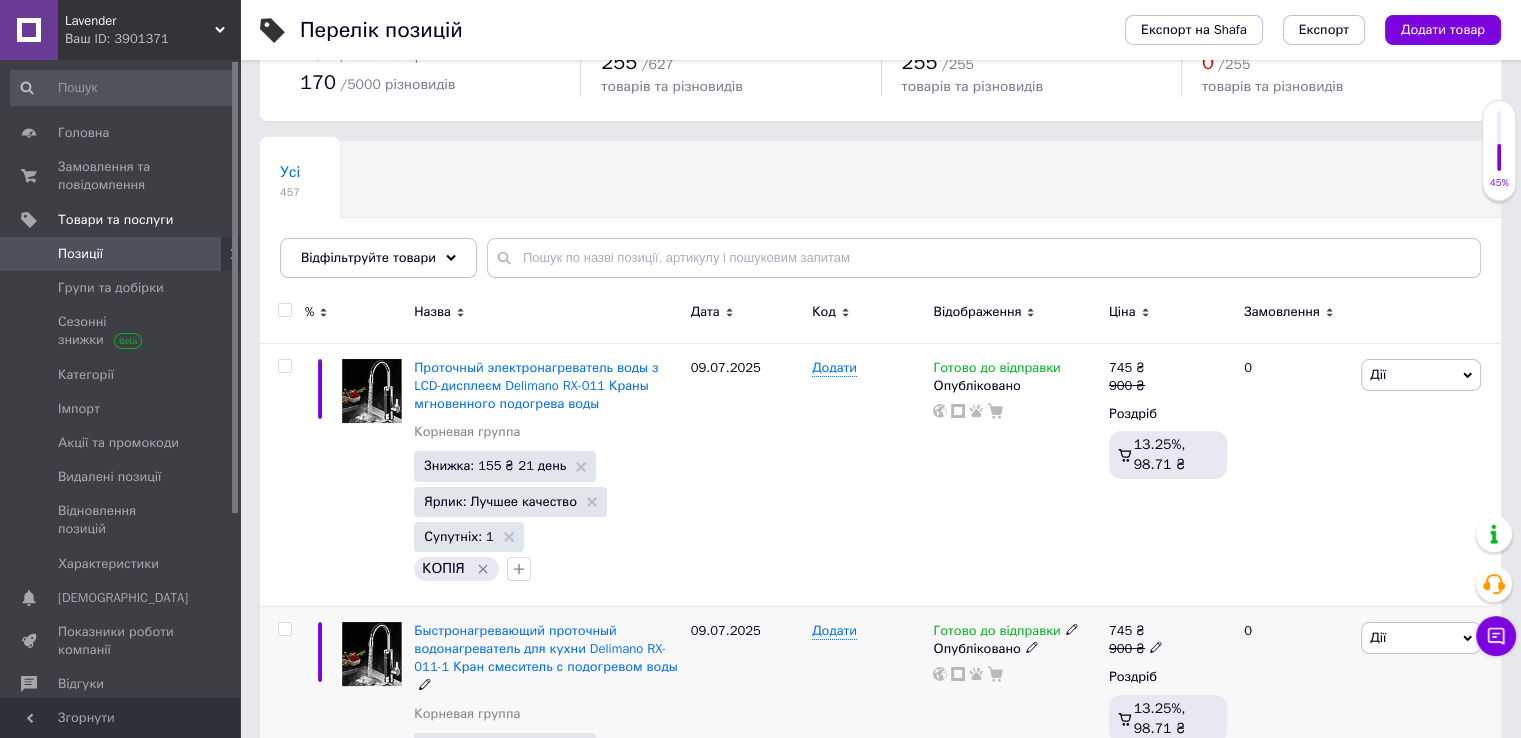 scroll, scrollTop: 200, scrollLeft: 0, axis: vertical 